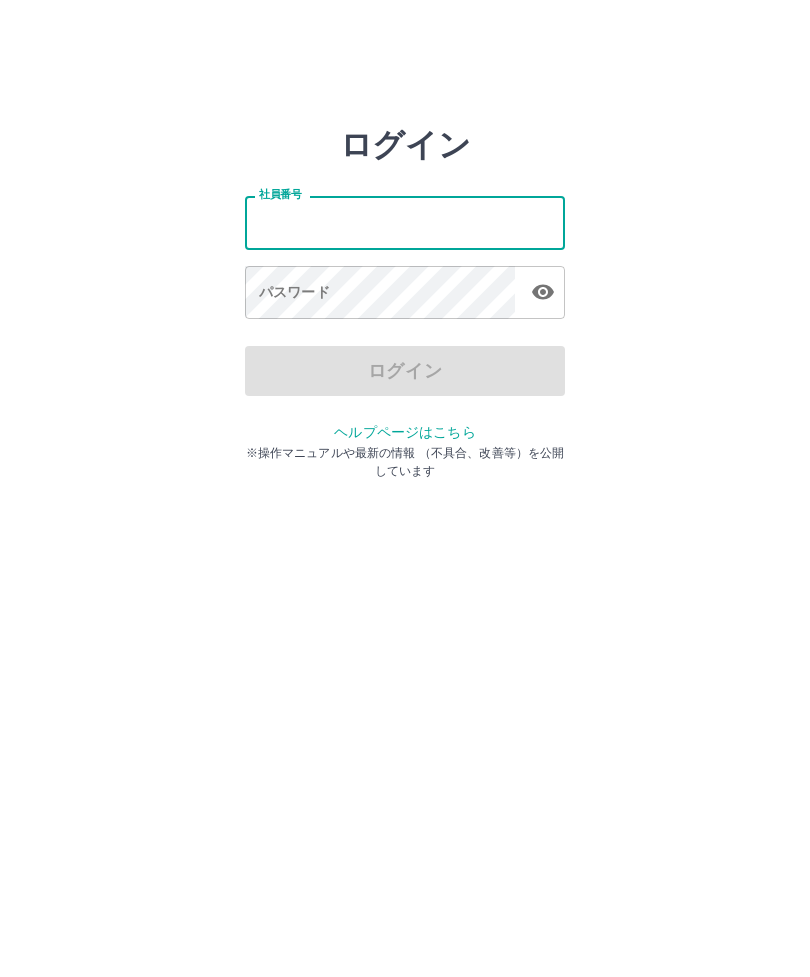 scroll, scrollTop: 0, scrollLeft: 0, axis: both 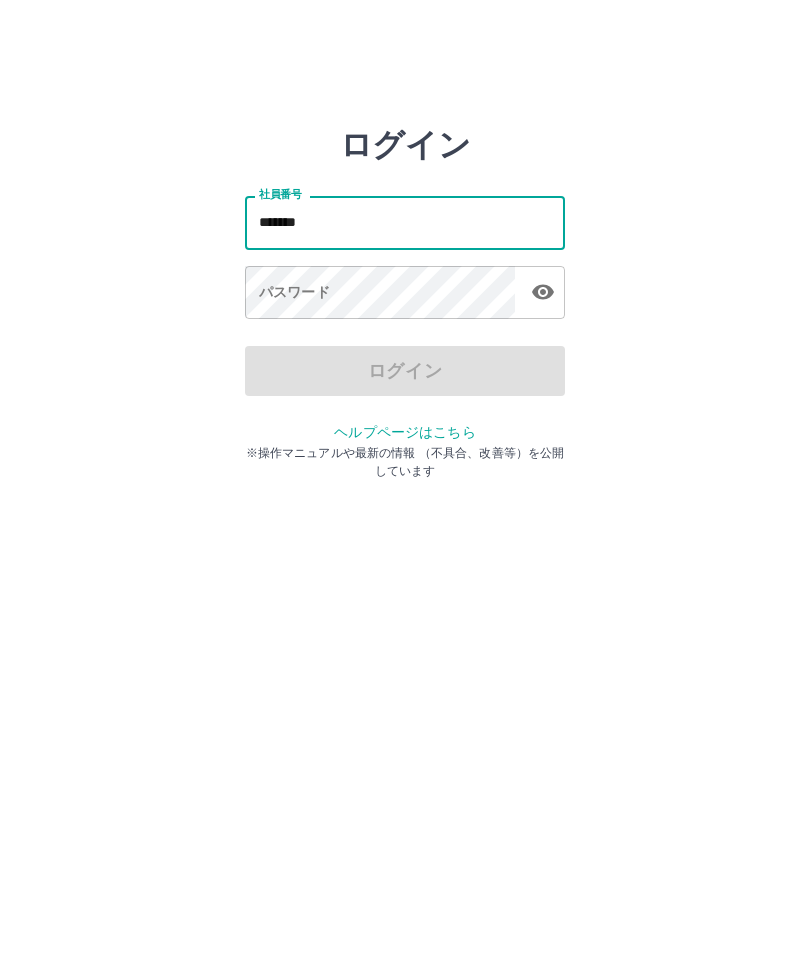 type on "*******" 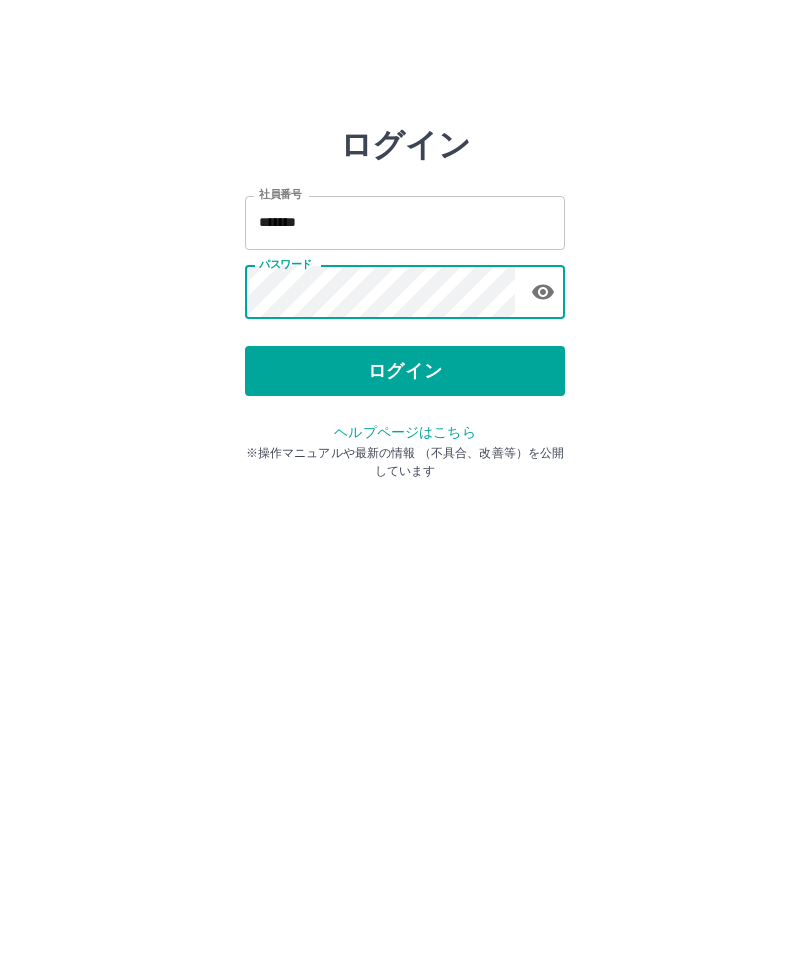click on "ログイン" at bounding box center (405, 371) 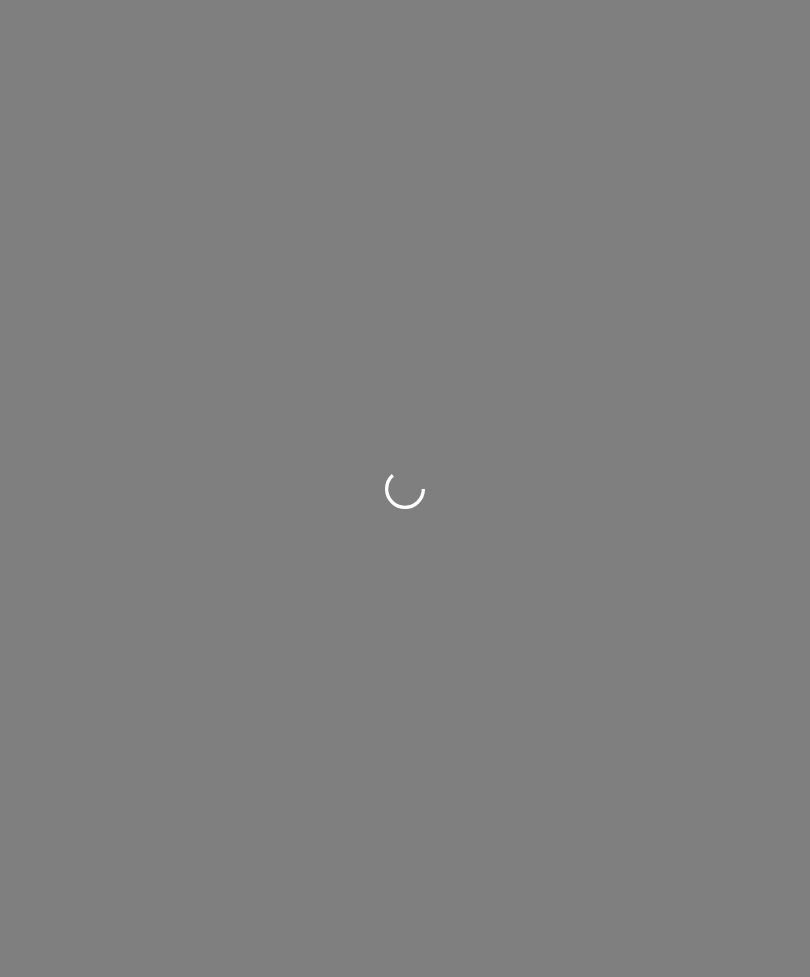 scroll, scrollTop: 0, scrollLeft: 0, axis: both 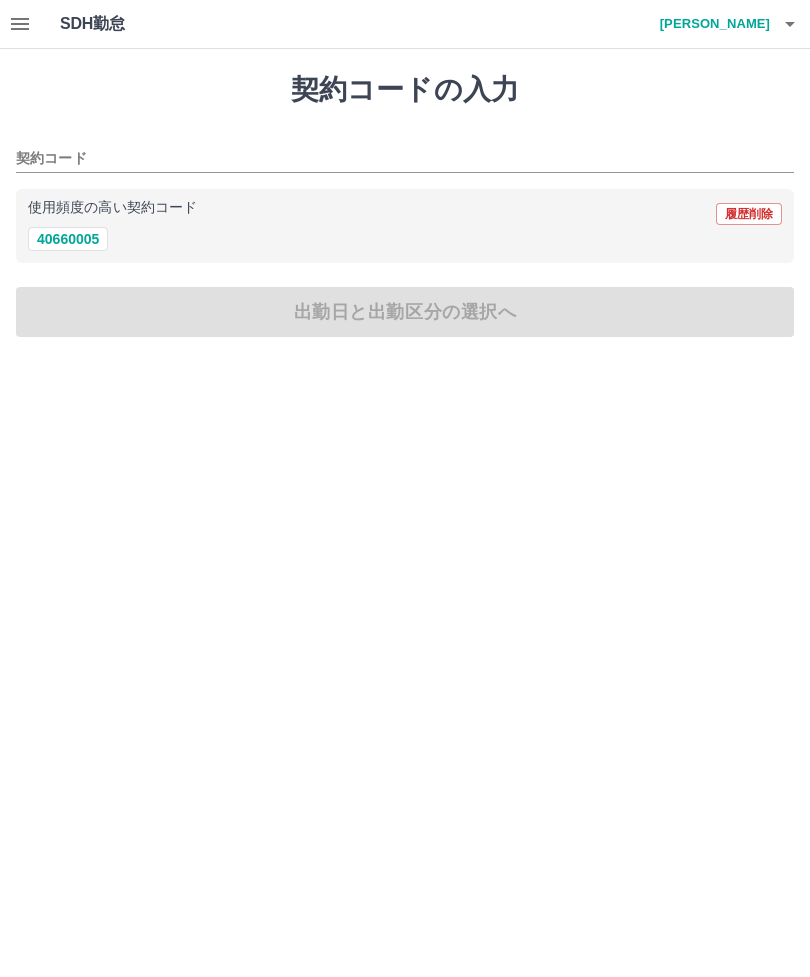 click on "40660005" at bounding box center [68, 239] 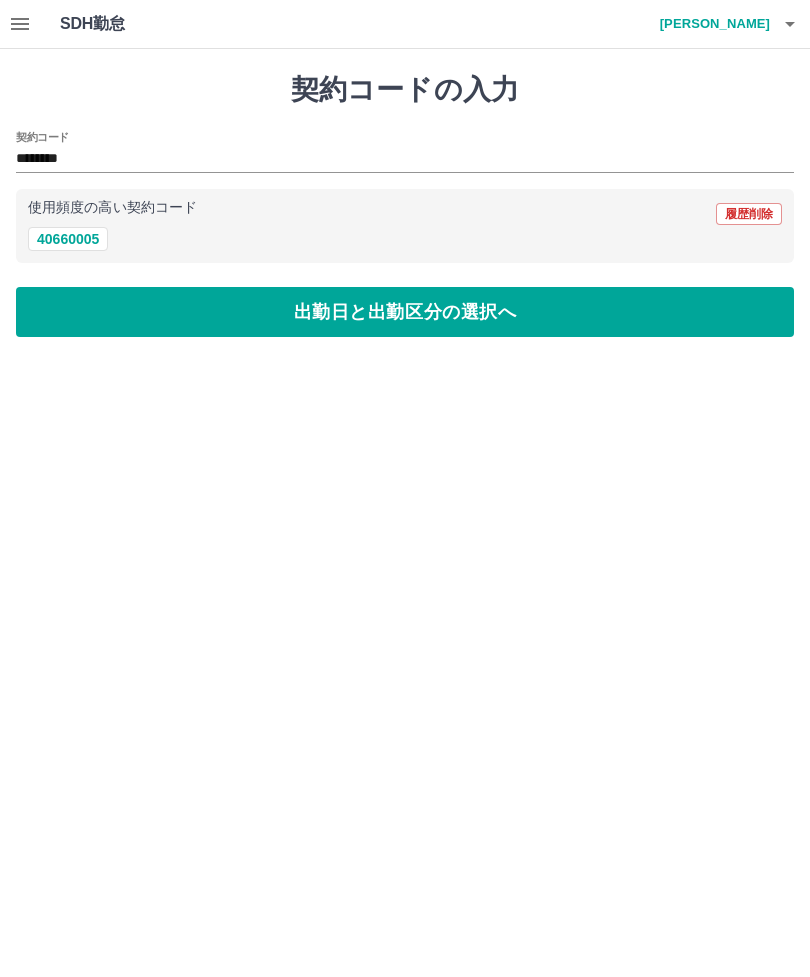click on "出勤日と出勤区分の選択へ" at bounding box center [405, 312] 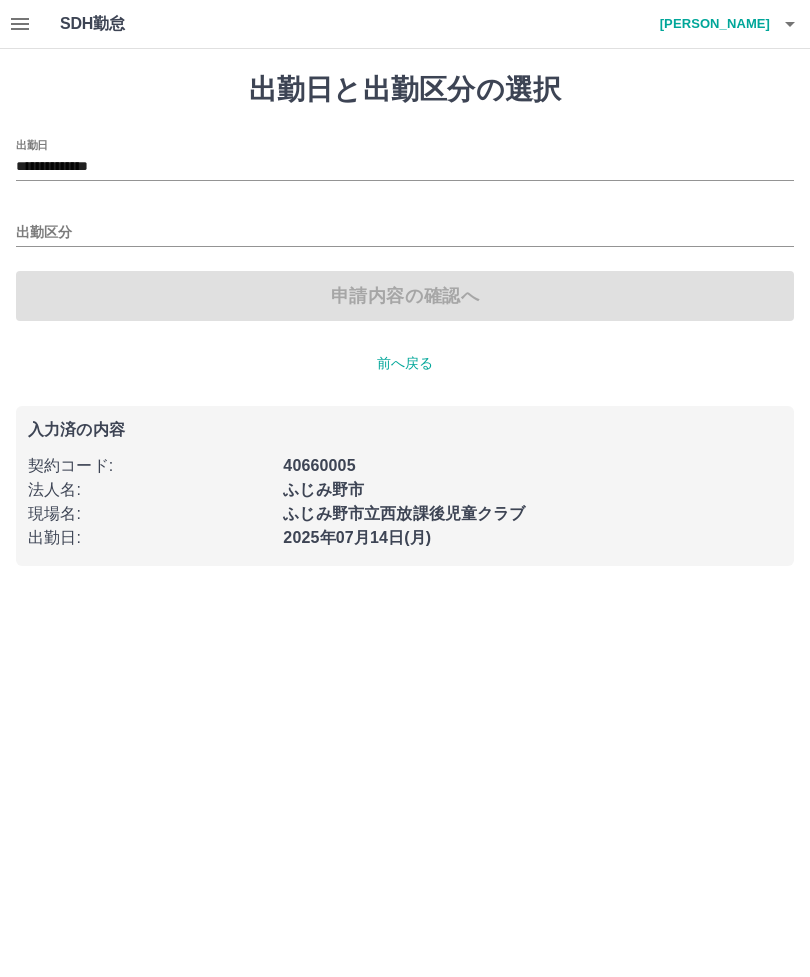 click on "**********" at bounding box center [405, 167] 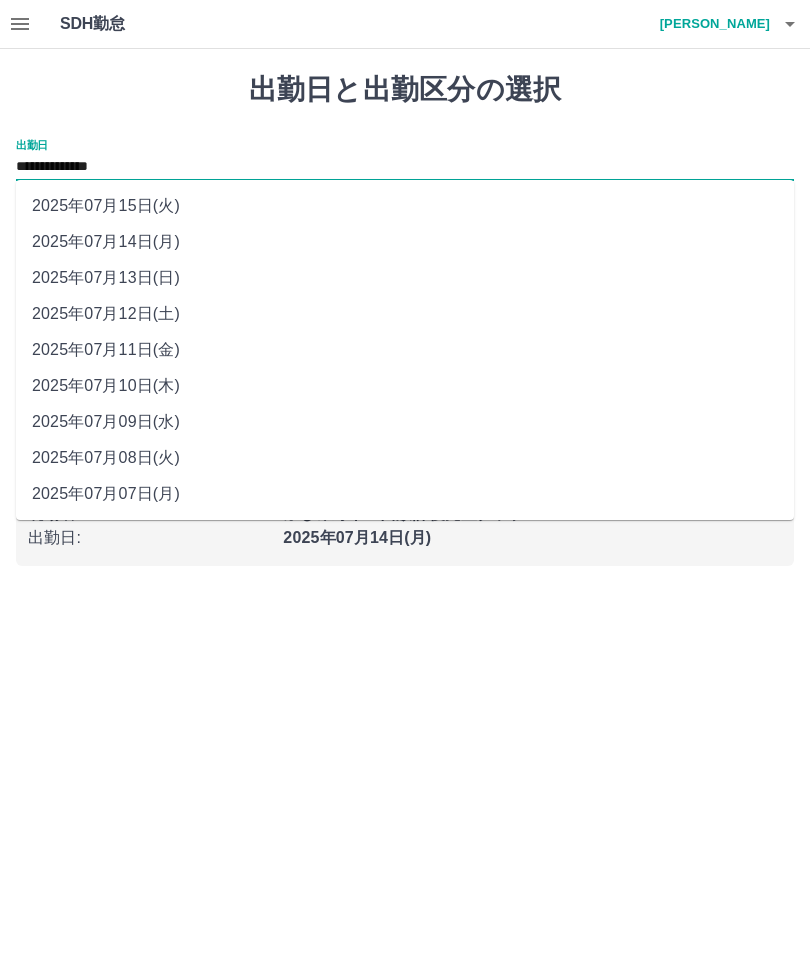click on "2025年07月11日(金)" at bounding box center [405, 350] 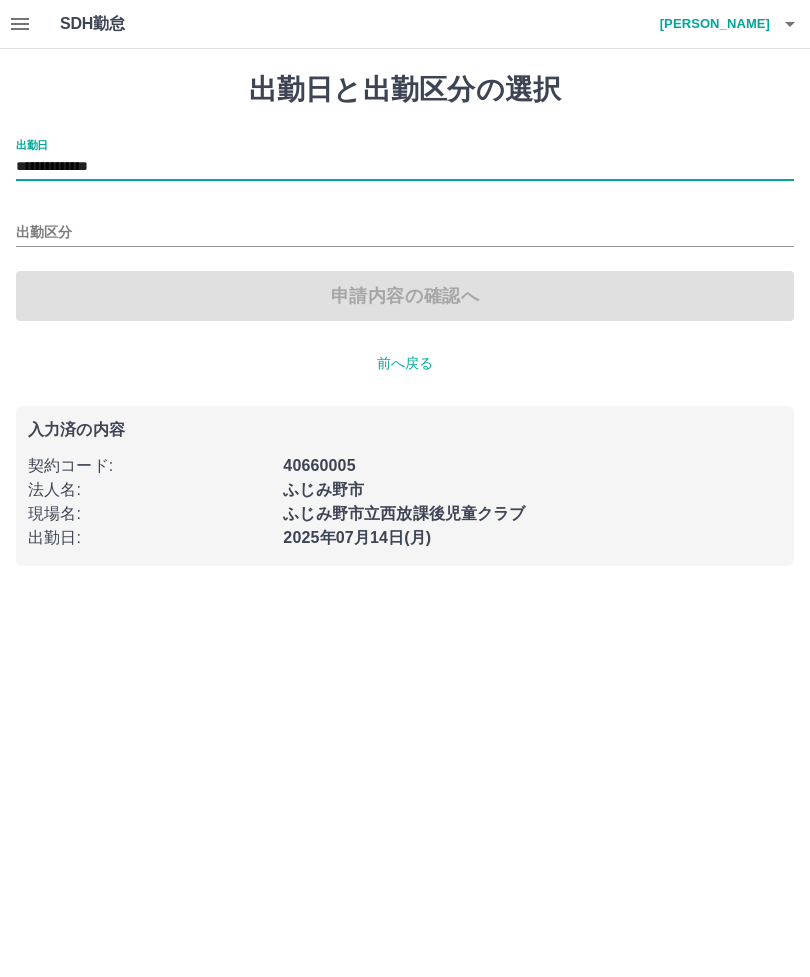 click on "出勤区分" at bounding box center [405, 233] 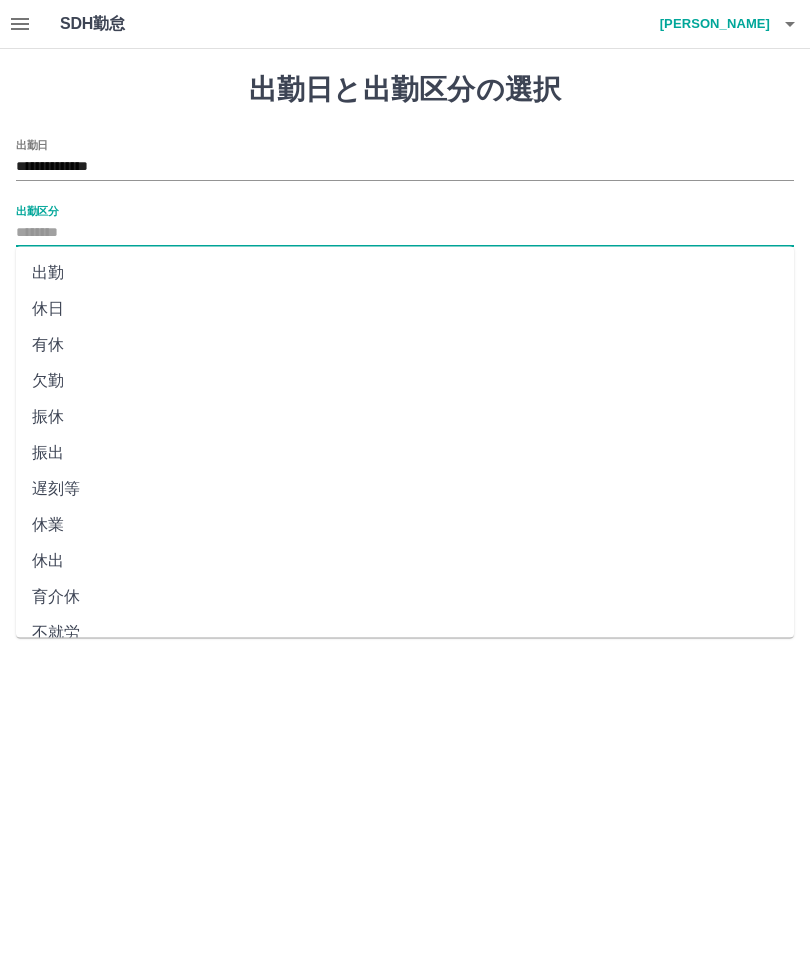 click on "休日" at bounding box center (405, 309) 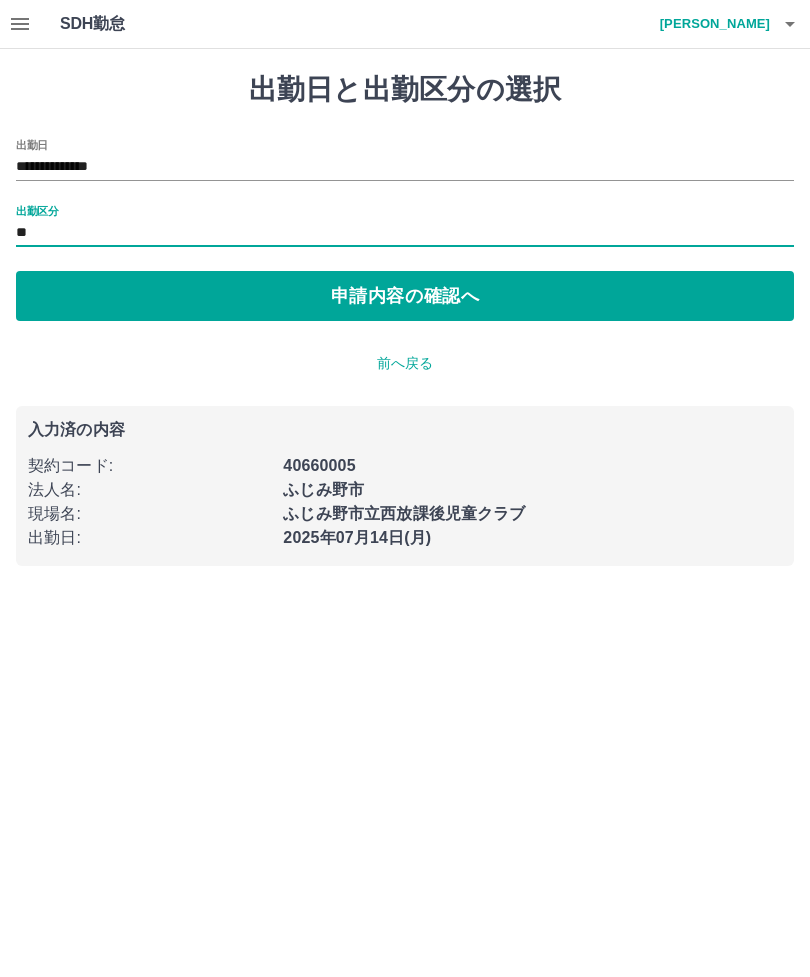 click on "申請内容の確認へ" at bounding box center (405, 296) 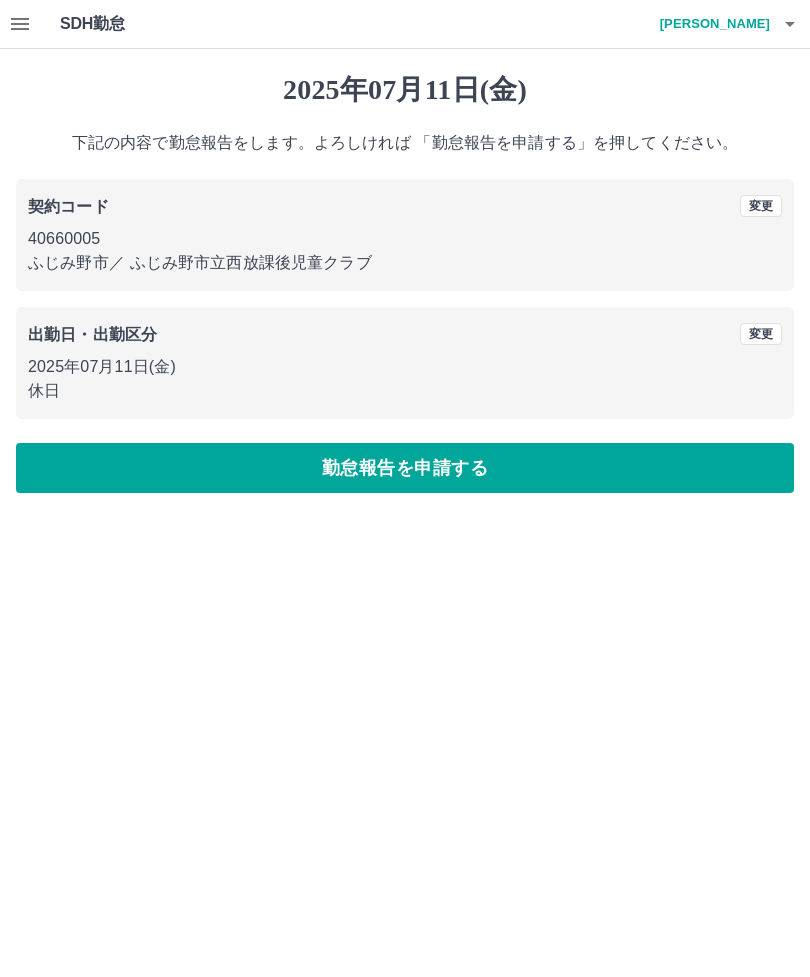 click on "勤怠報告を申請する" at bounding box center [405, 468] 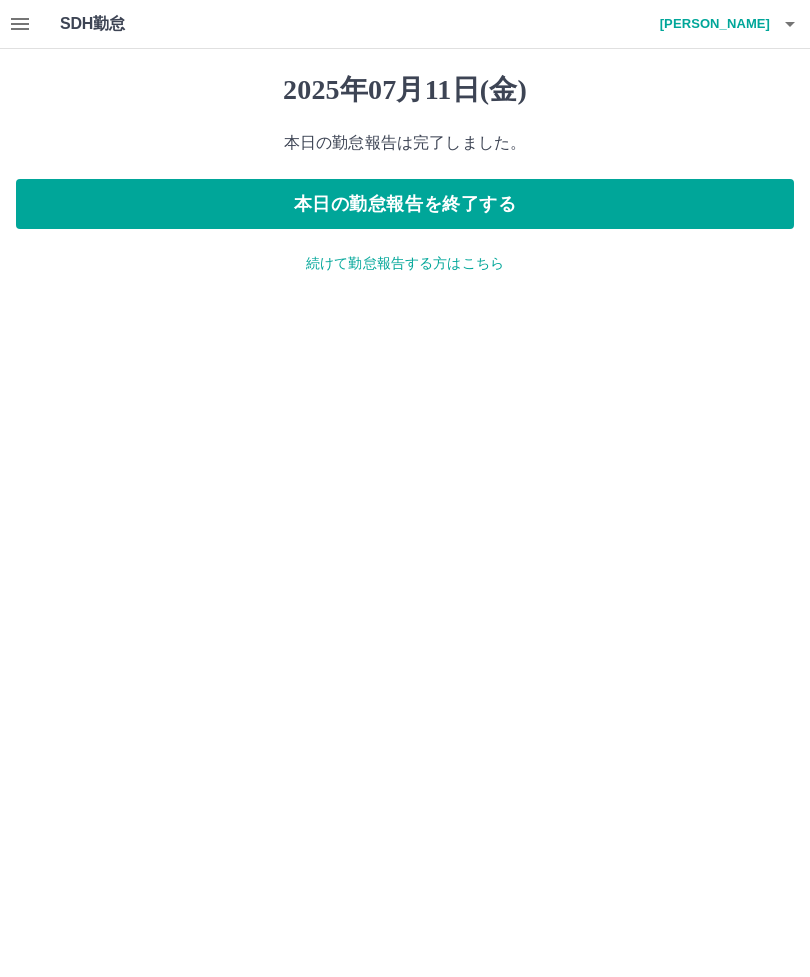 click on "続けて勤怠報告する方はこちら" at bounding box center [405, 263] 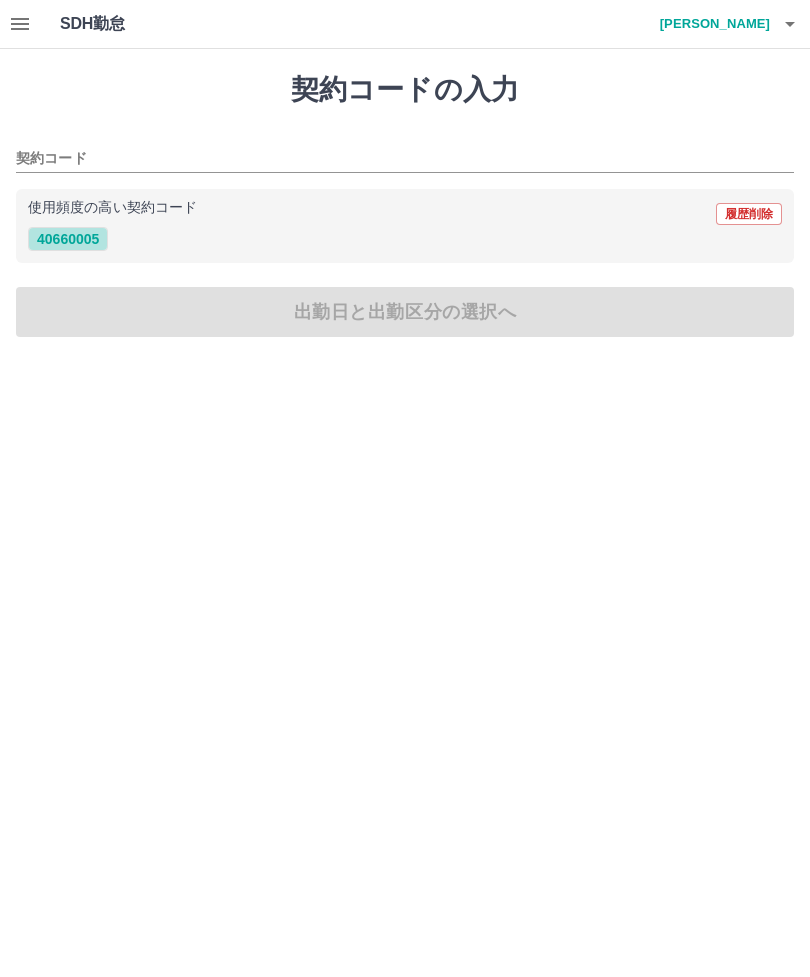 click on "40660005" at bounding box center (68, 239) 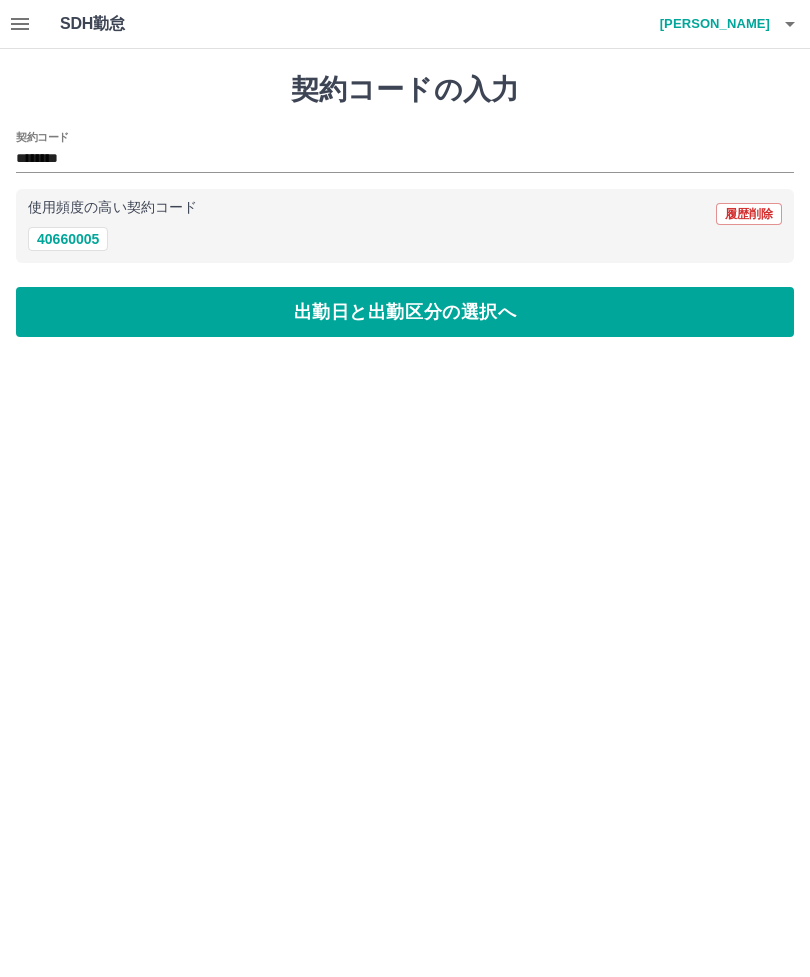 click on "出勤日と出勤区分の選択へ" at bounding box center (405, 312) 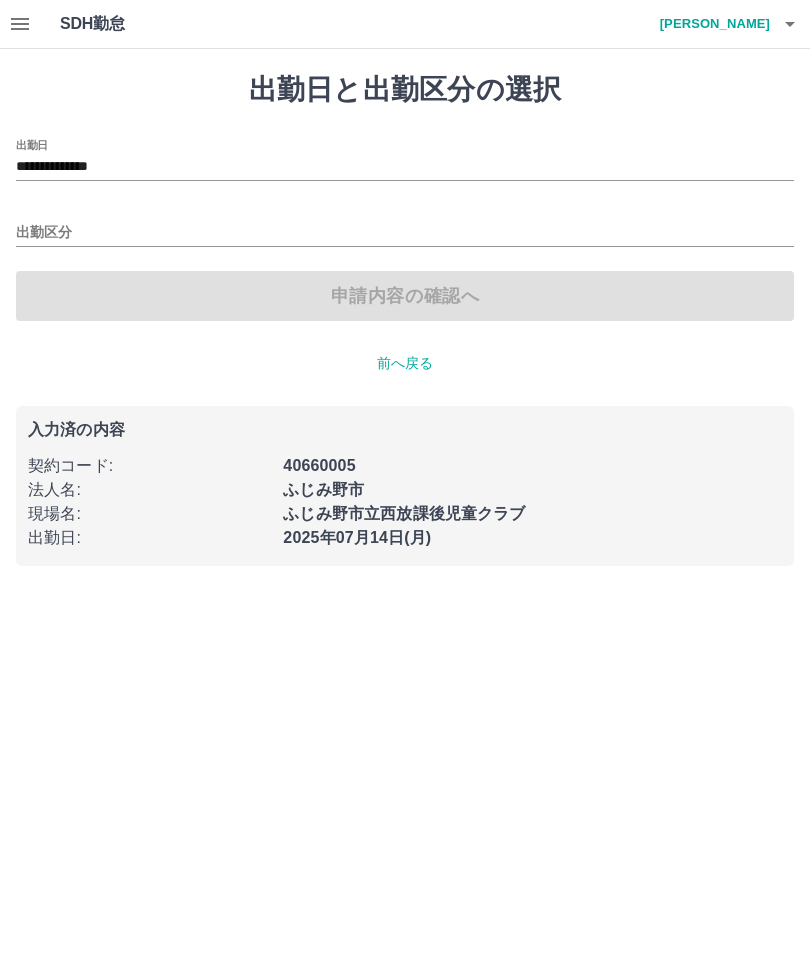 click on "**********" at bounding box center [405, 167] 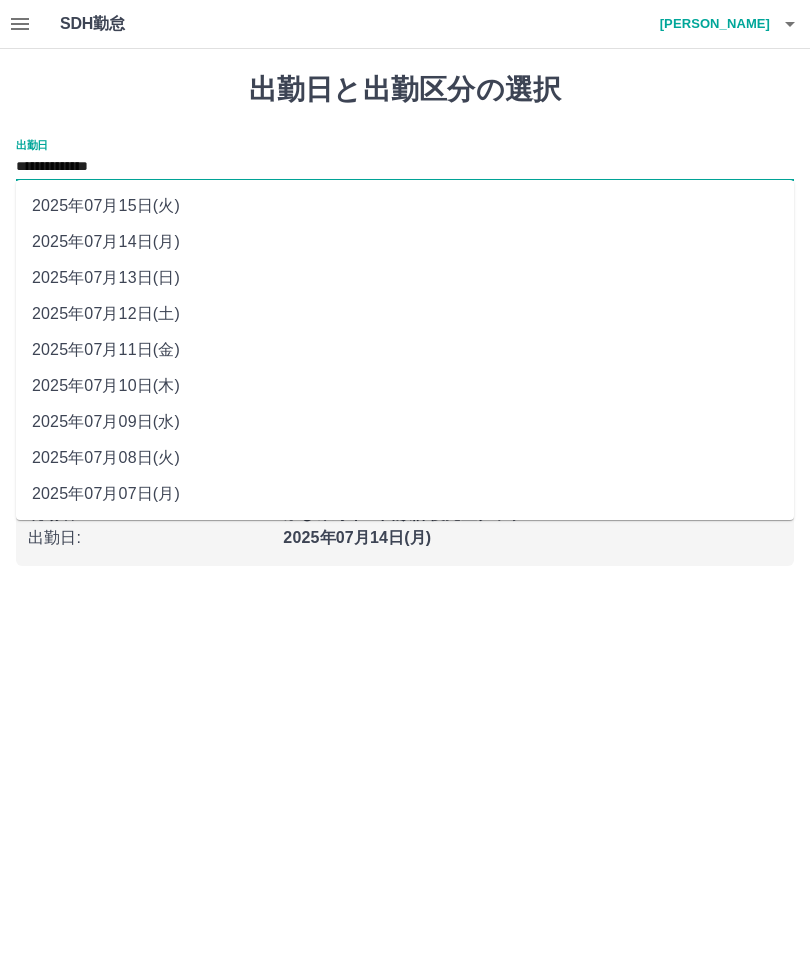 click on "2025年07月12日(土)" at bounding box center (405, 314) 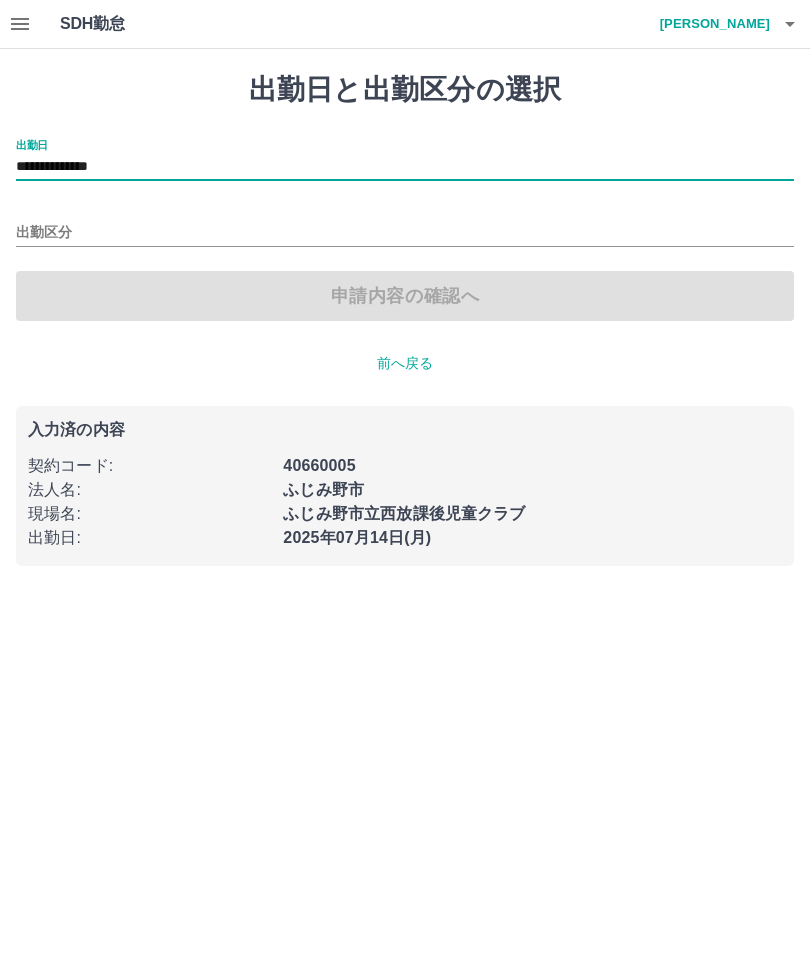 click on "出勤区分" at bounding box center (405, 233) 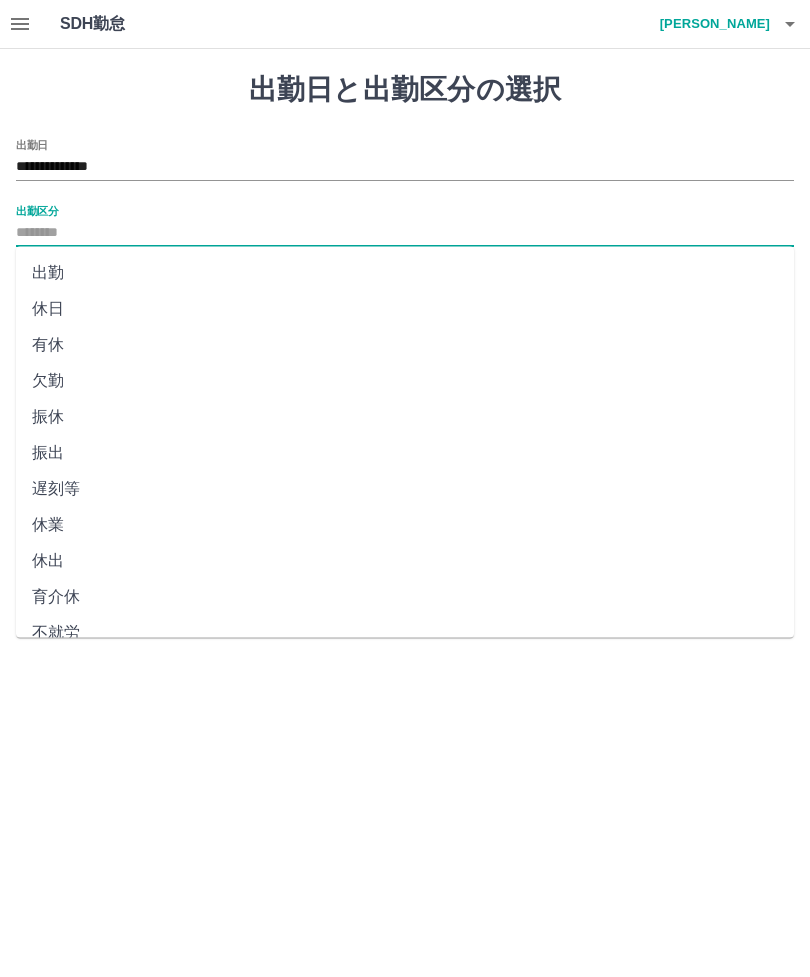 click on "休日" at bounding box center (405, 309) 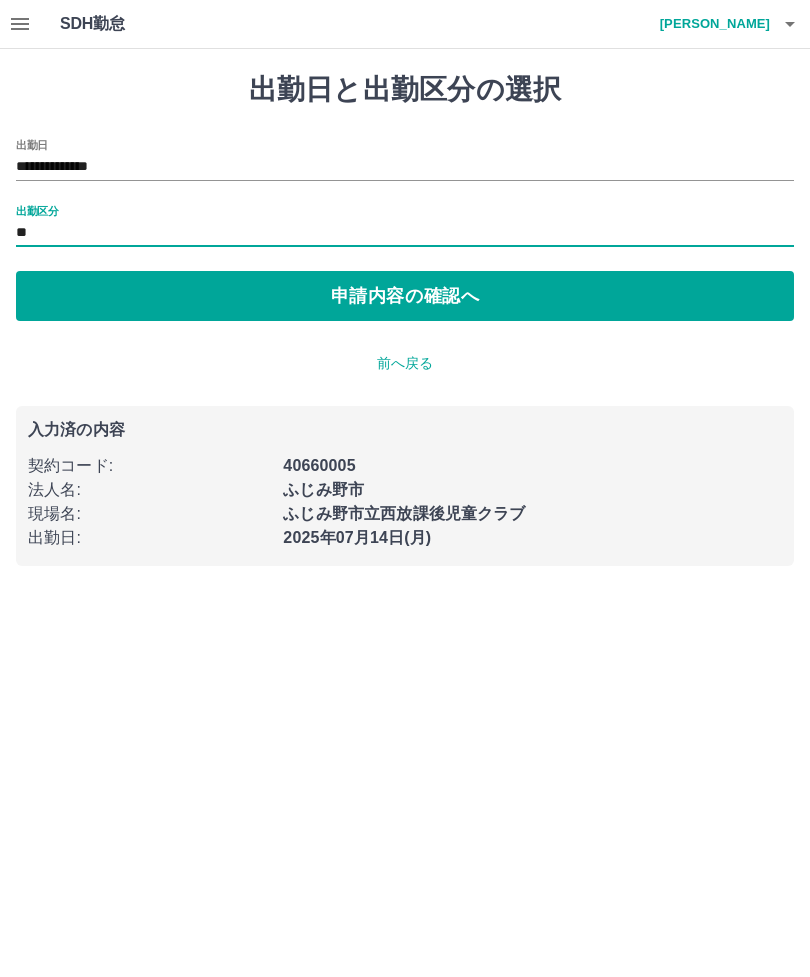 click on "申請内容の確認へ" at bounding box center (405, 296) 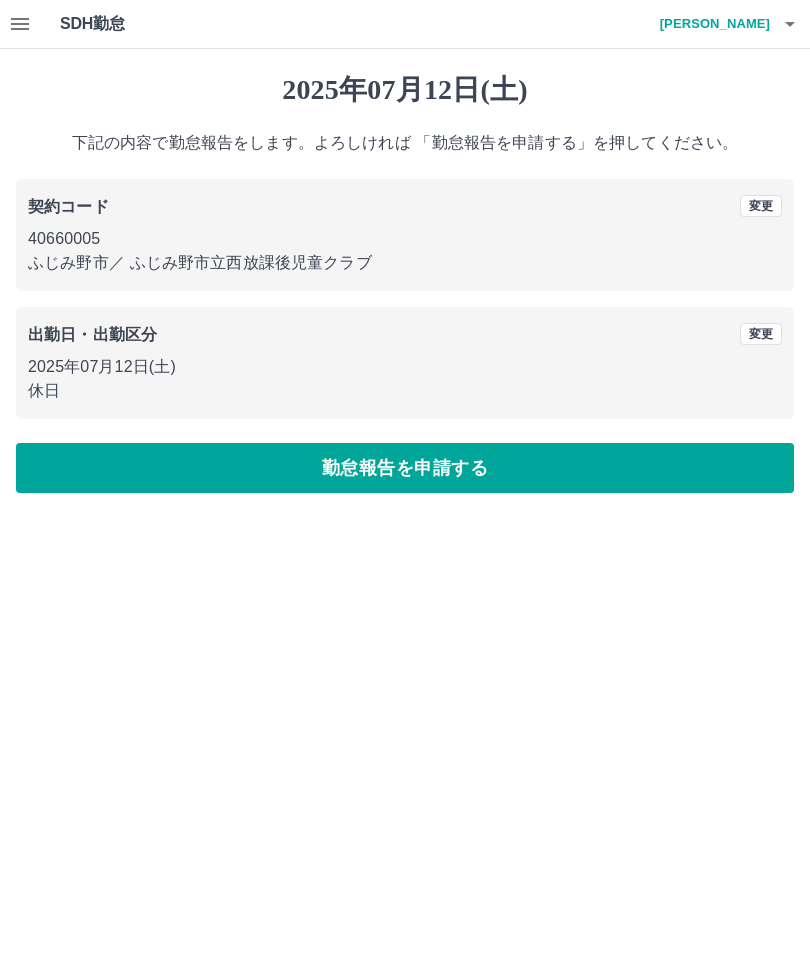 click on "勤怠報告を申請する" at bounding box center [405, 468] 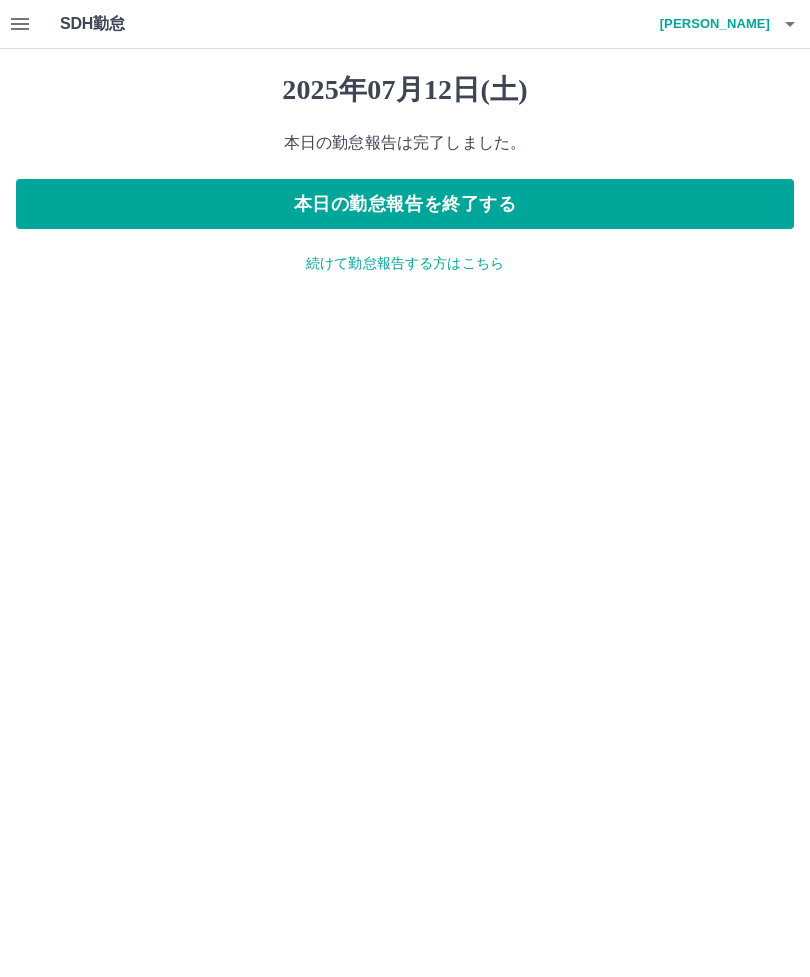 click on "続けて勤怠報告する方はこちら" at bounding box center (405, 263) 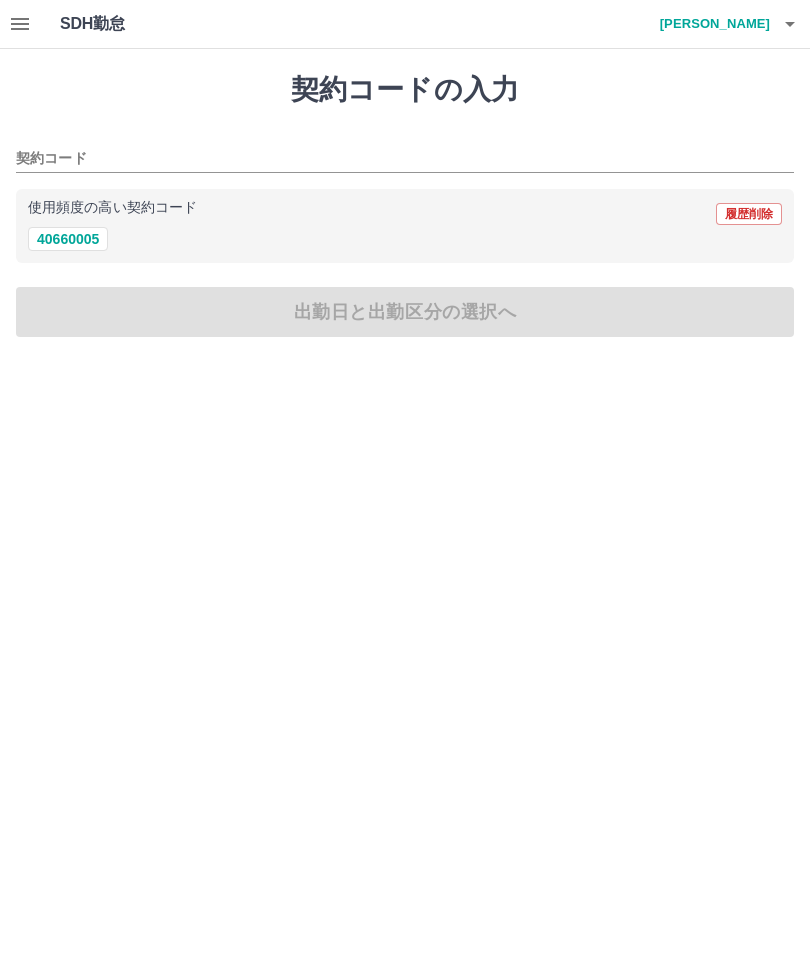 click on "40660005" at bounding box center (68, 239) 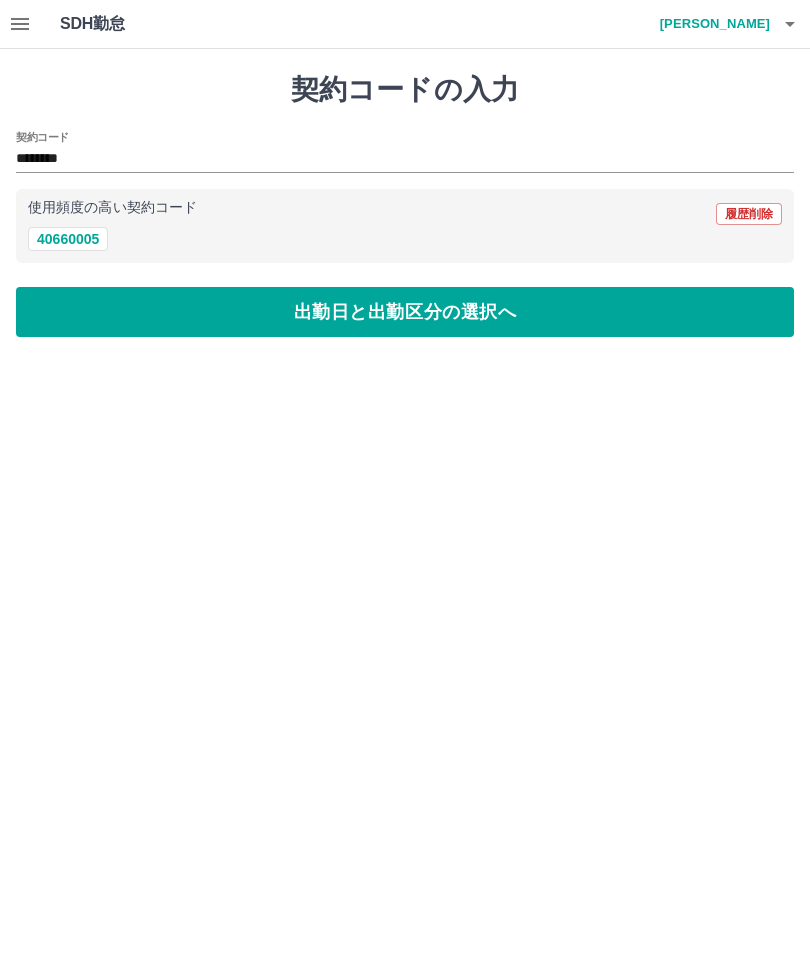 click on "出勤日と出勤区分の選択へ" at bounding box center (405, 312) 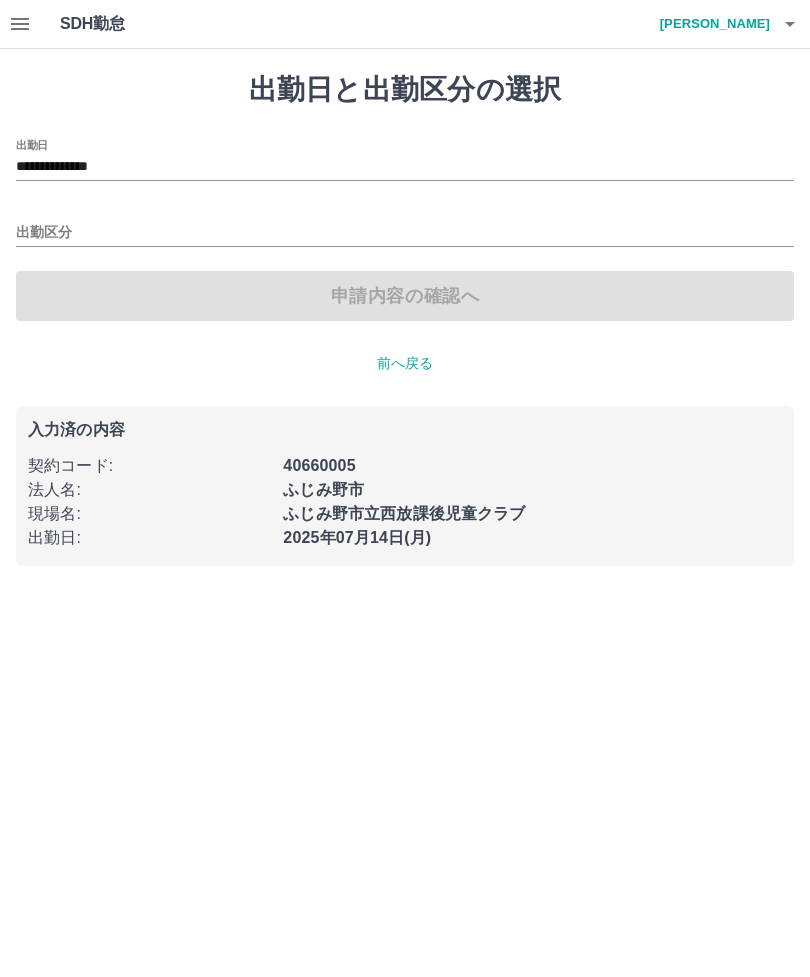 click on "**********" at bounding box center (405, 167) 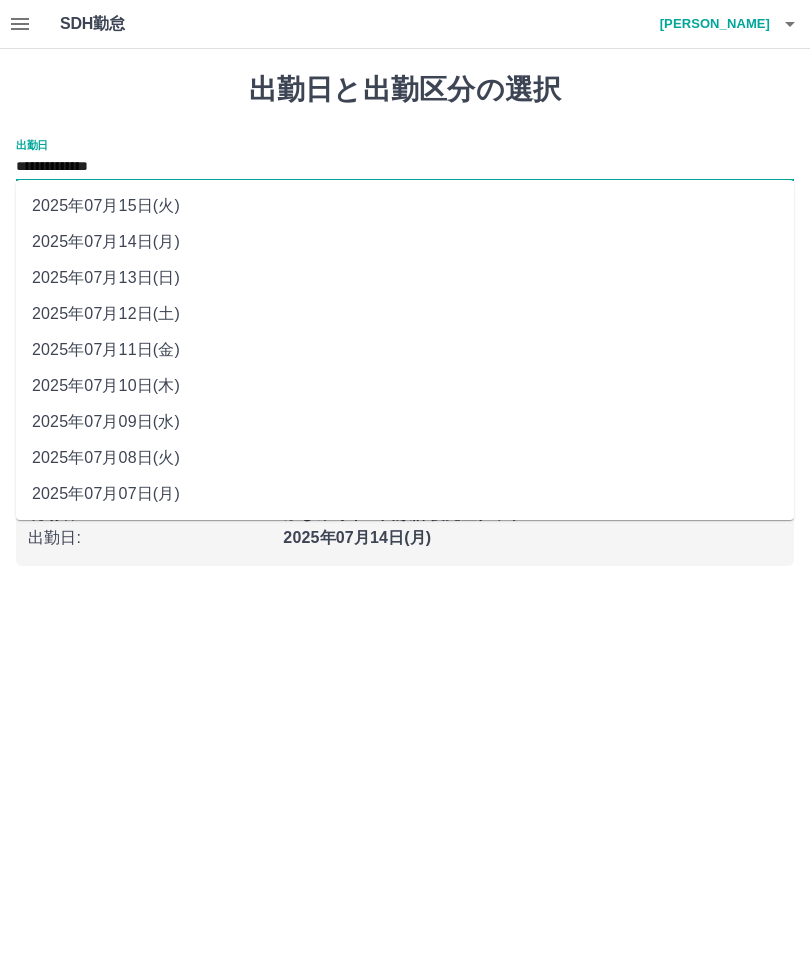 click on "2025年07月13日(日)" at bounding box center [405, 278] 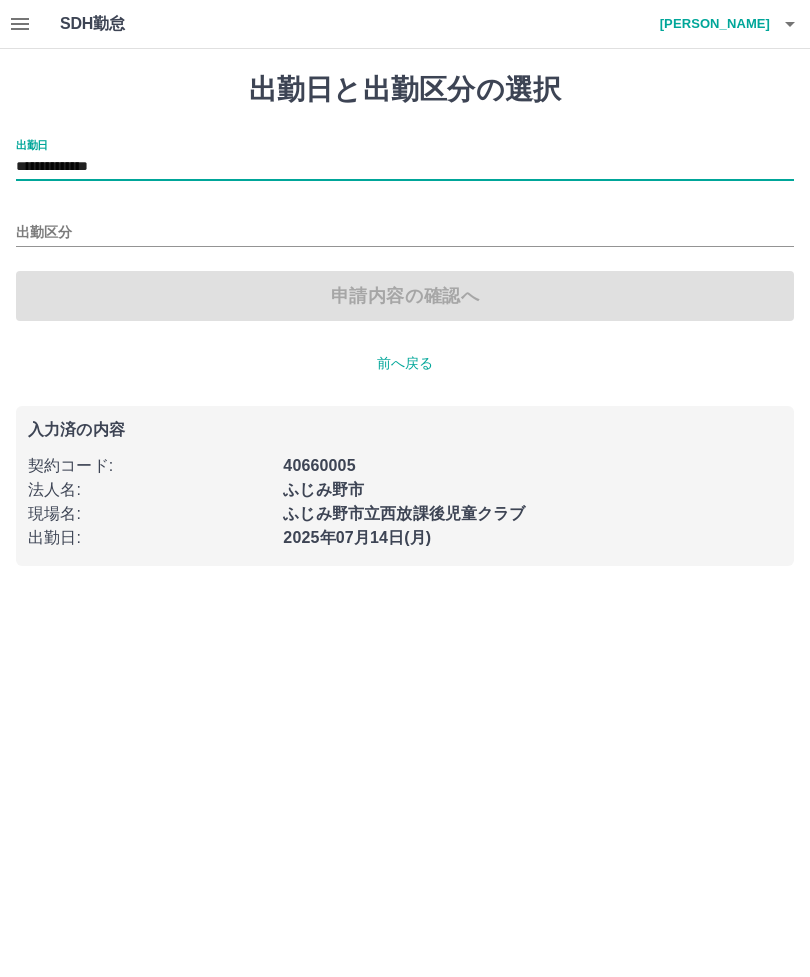 click on "出勤区分" at bounding box center [405, 233] 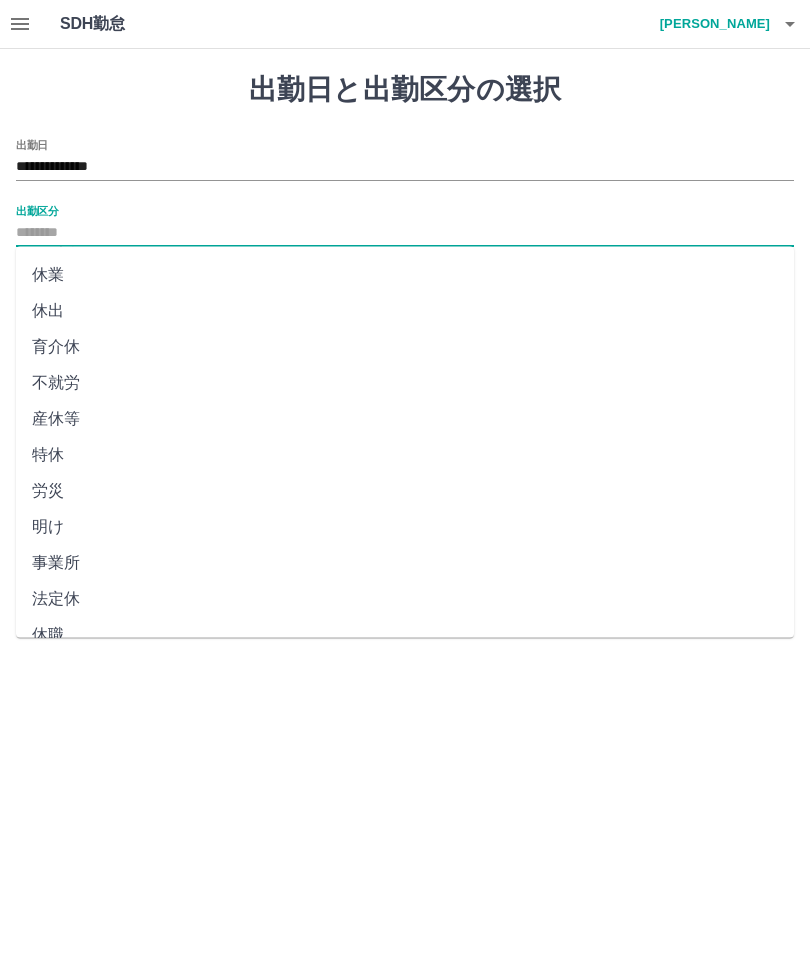 scroll, scrollTop: 248, scrollLeft: 0, axis: vertical 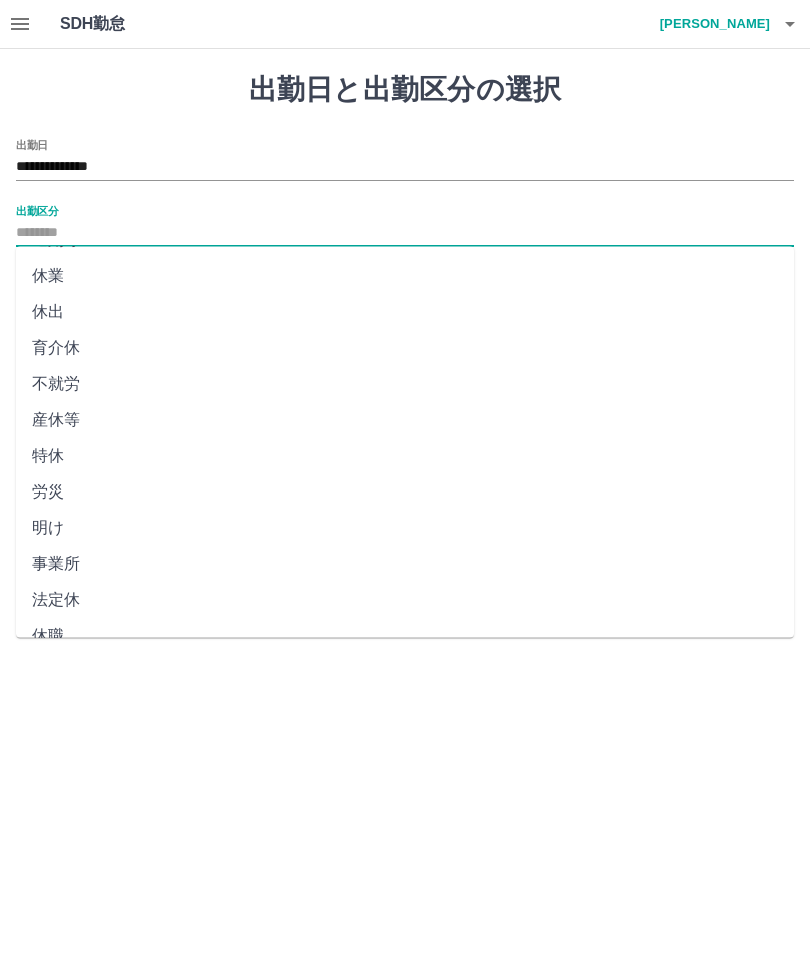 click on "法定休" at bounding box center [405, 601] 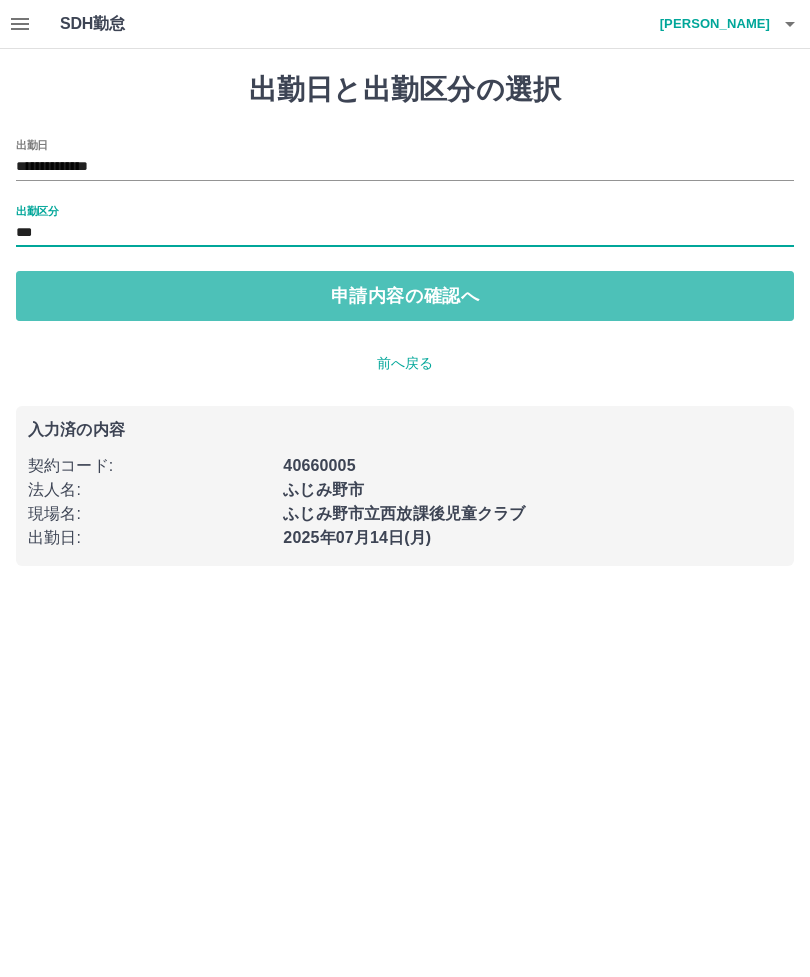 click on "申請内容の確認へ" at bounding box center (405, 296) 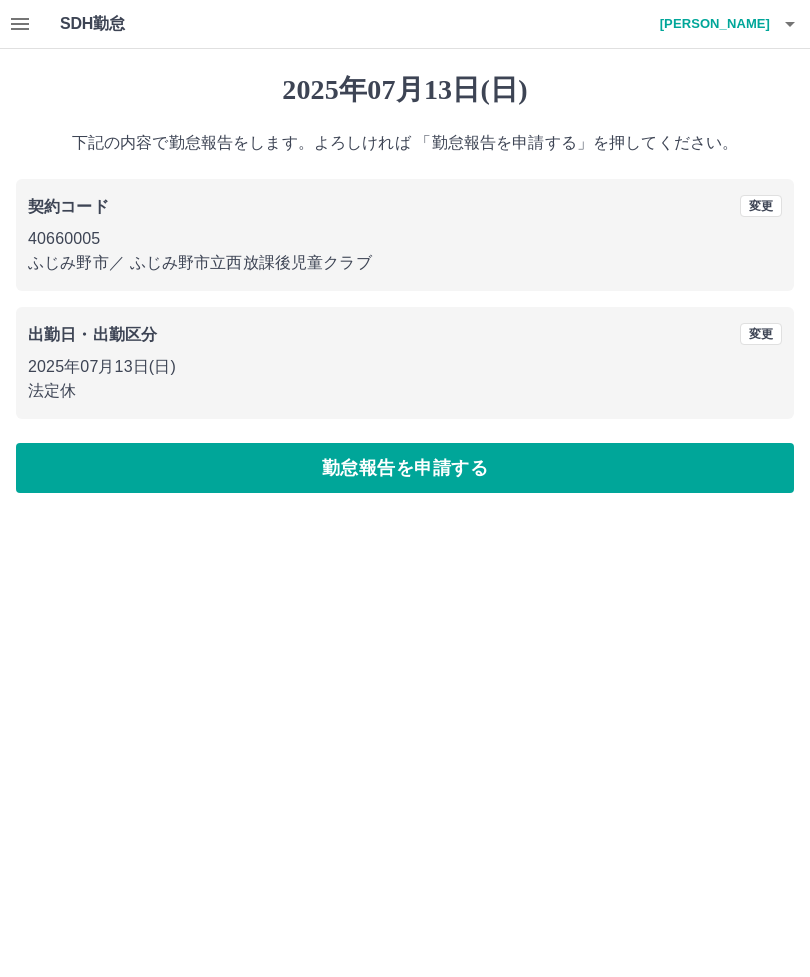 click on "勤怠報告を申請する" at bounding box center [405, 468] 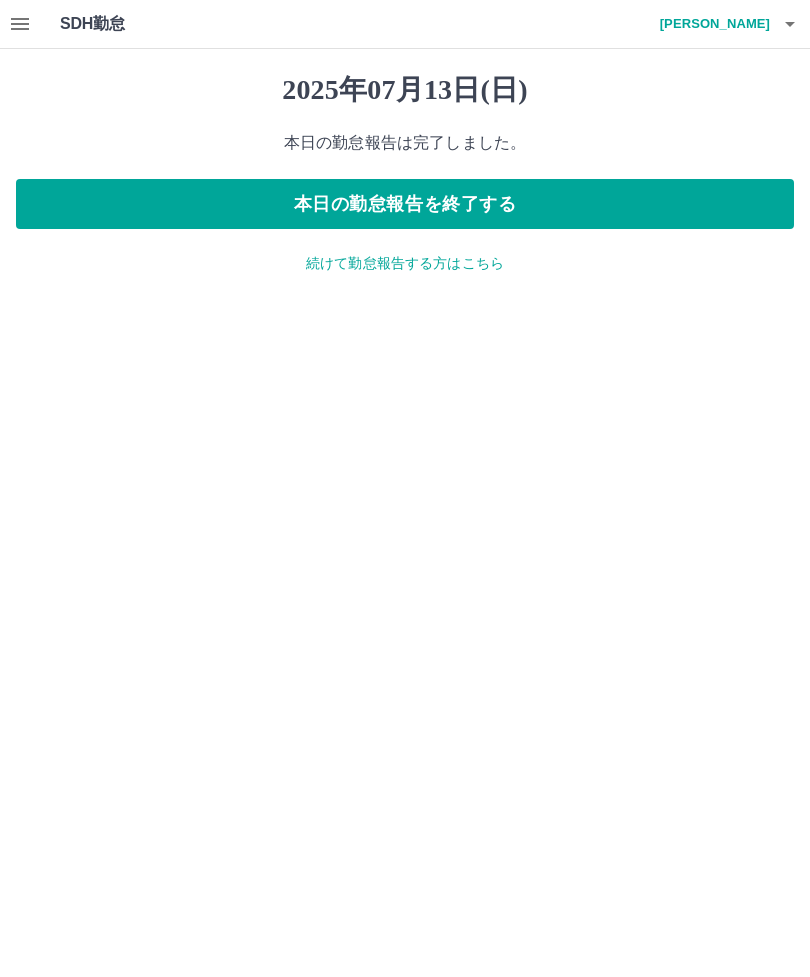 click on "続けて勤怠報告する方はこちら" at bounding box center [405, 263] 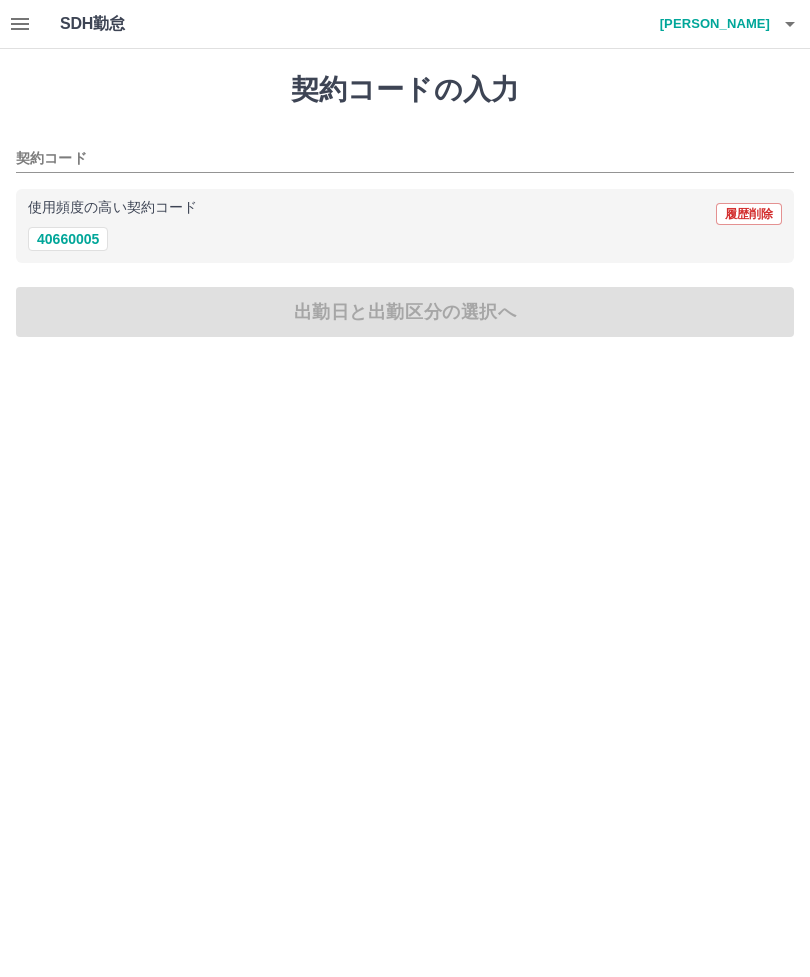 click on "40660005" at bounding box center (68, 239) 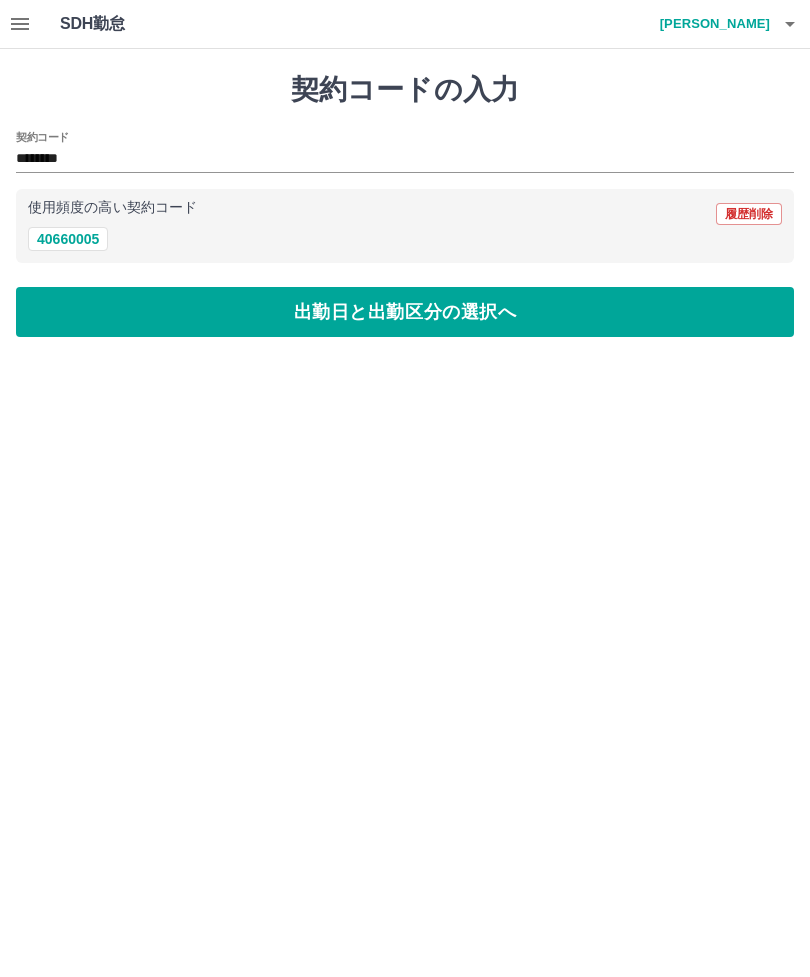 click on "出勤日と出勤区分の選択へ" at bounding box center (405, 312) 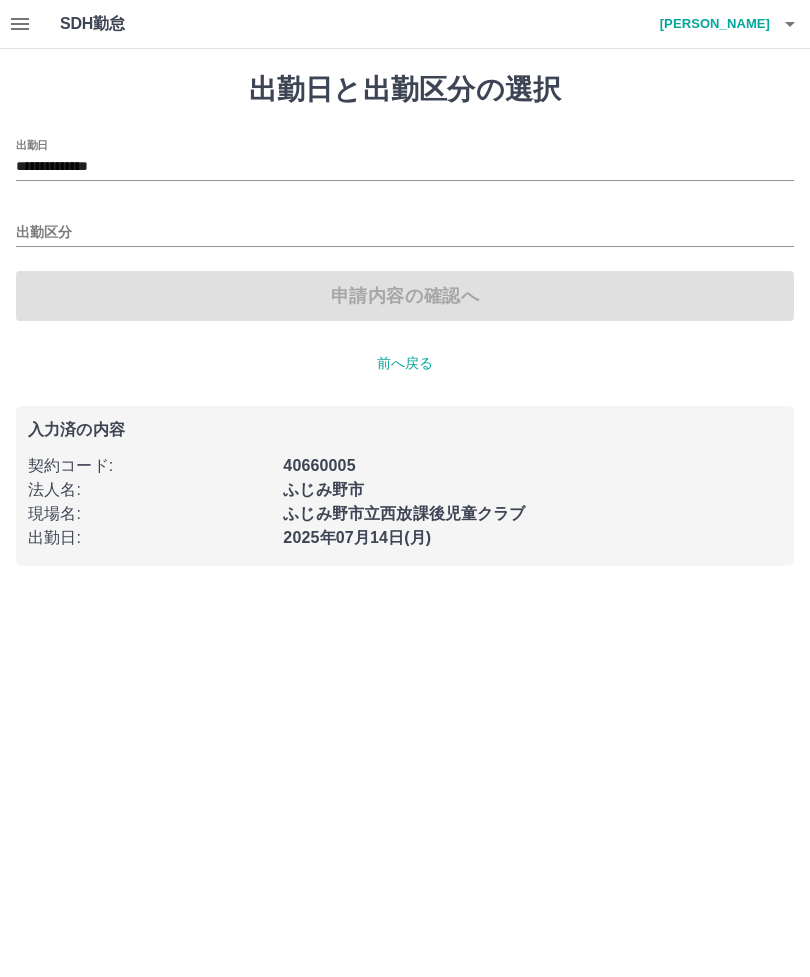 click on "出勤区分" at bounding box center (405, 233) 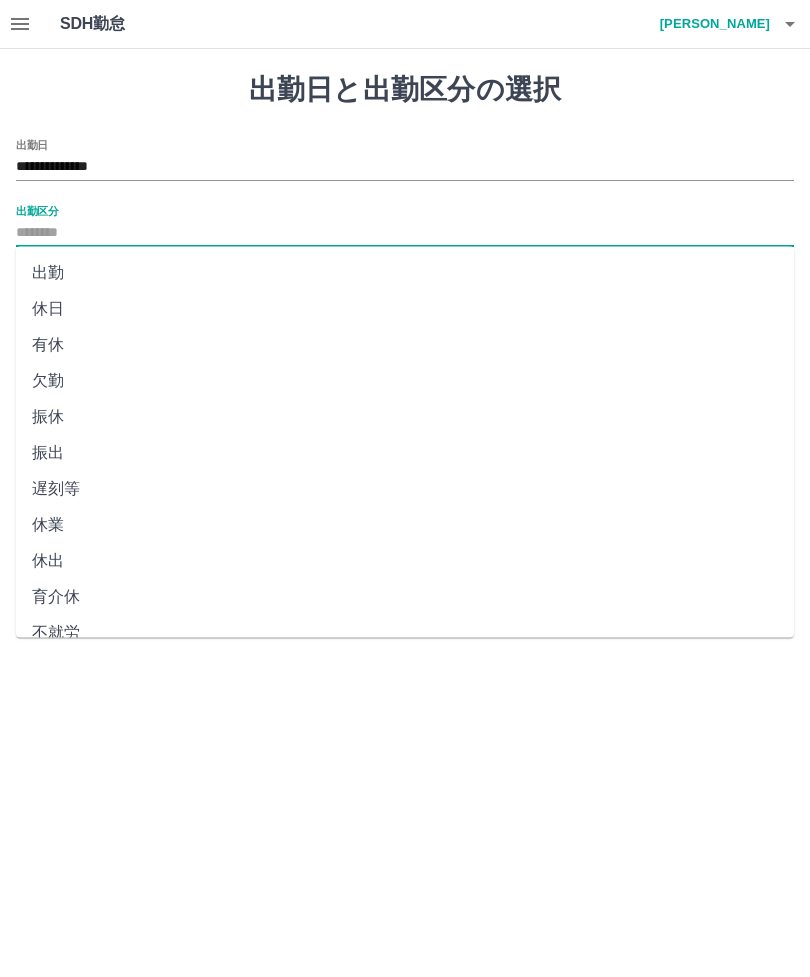 click on "出勤" at bounding box center [405, 273] 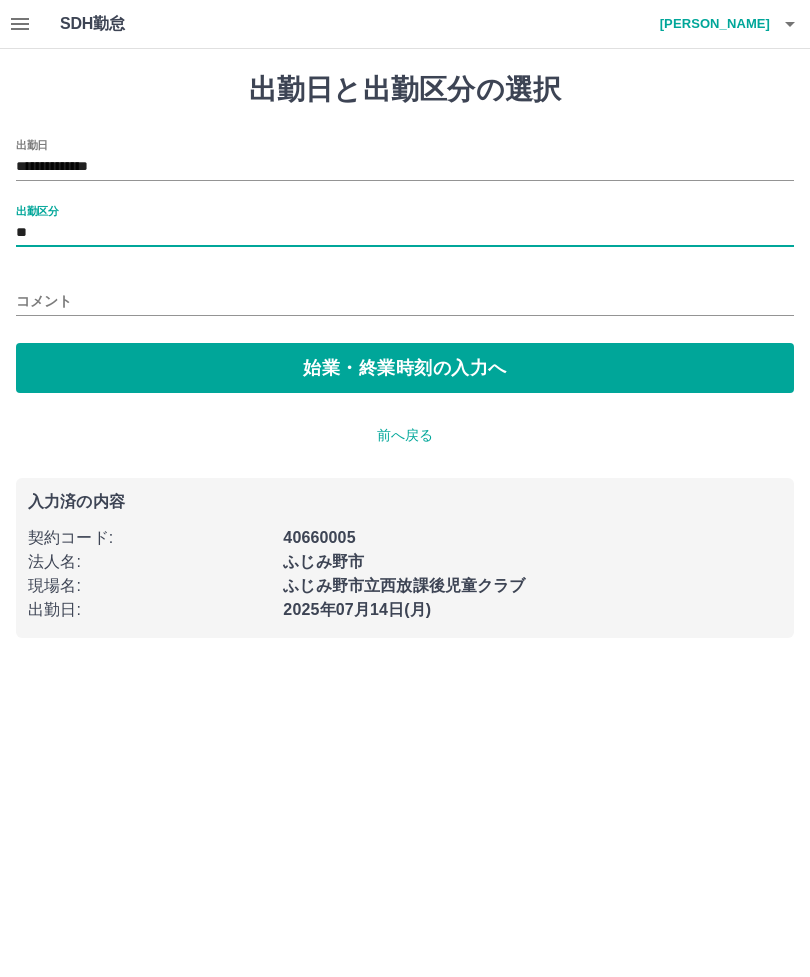 type on "**" 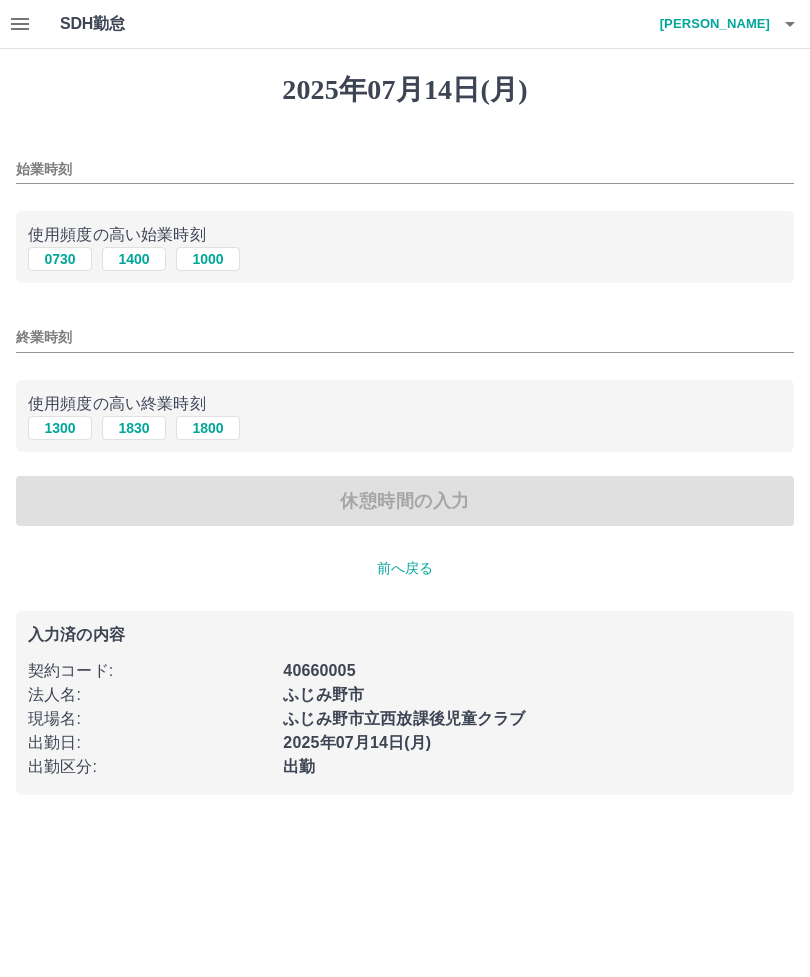 click on "始業時刻" at bounding box center [405, 169] 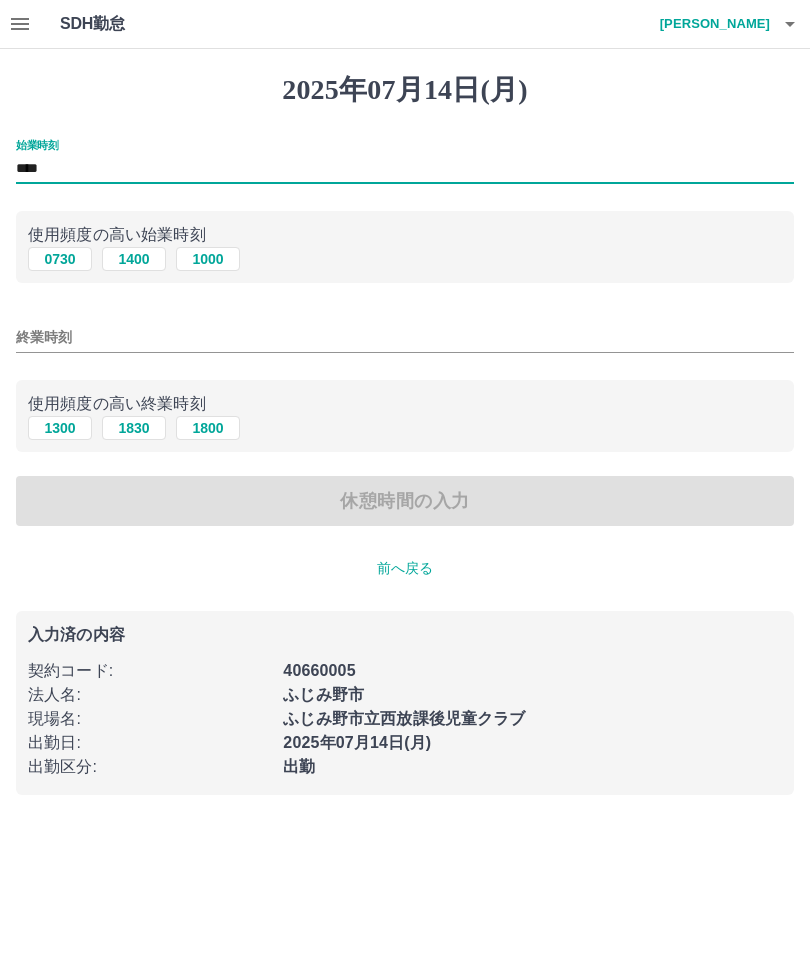 type on "****" 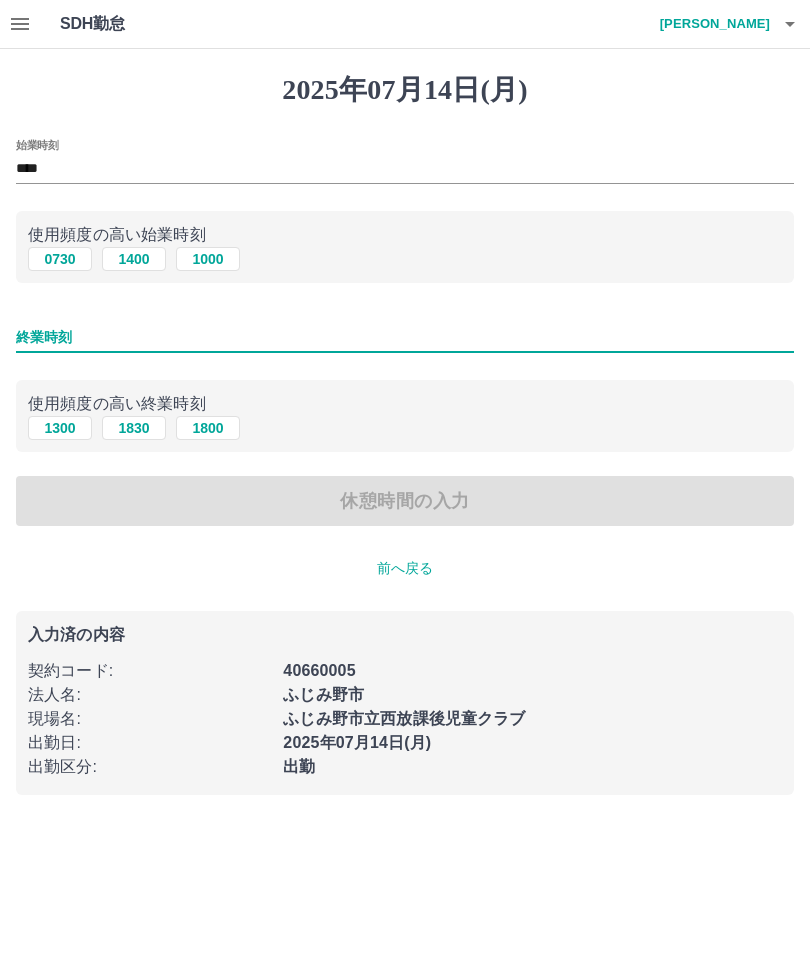 click on "終業時刻" at bounding box center [405, 337] 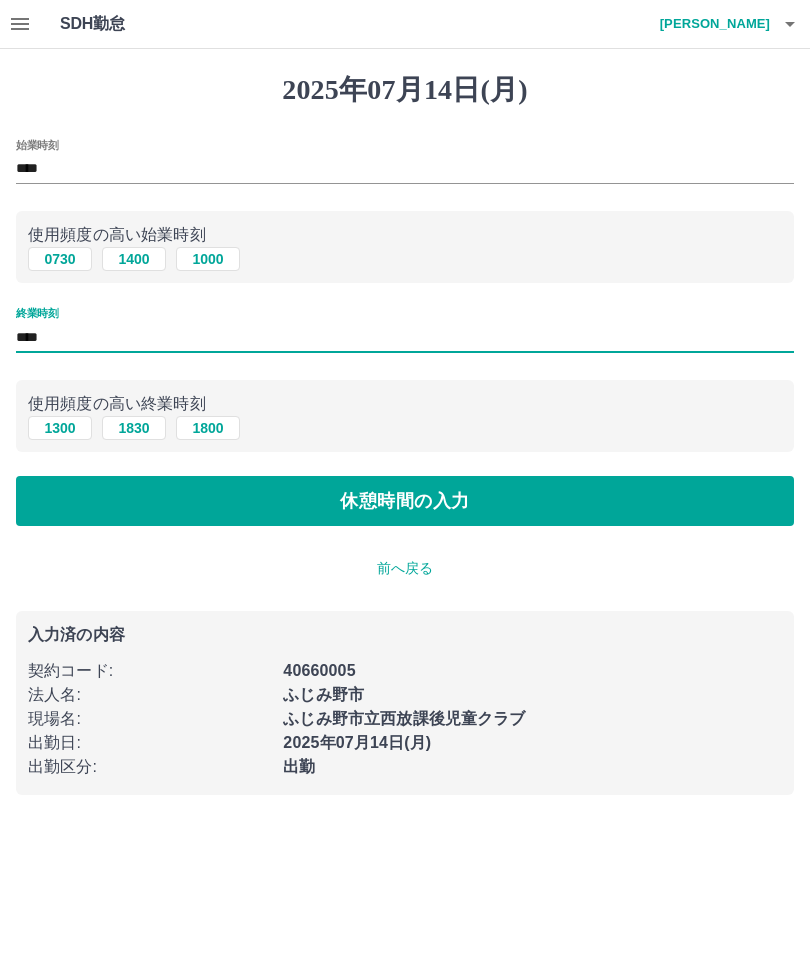 type on "****" 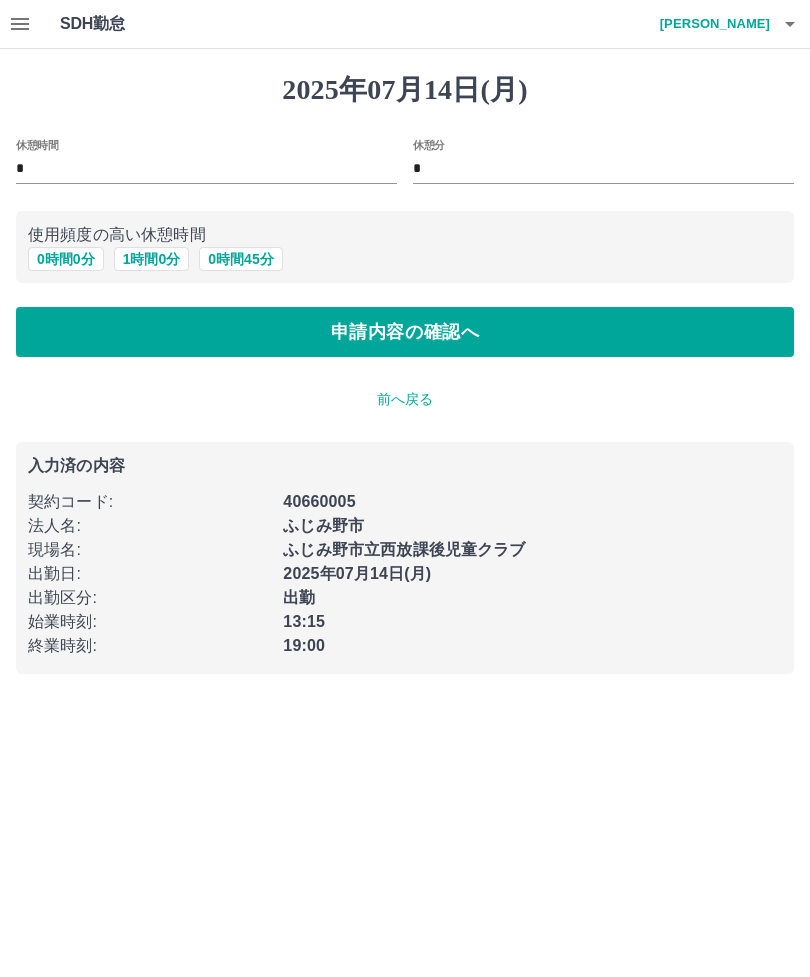 click on "申請内容の確認へ" at bounding box center (405, 332) 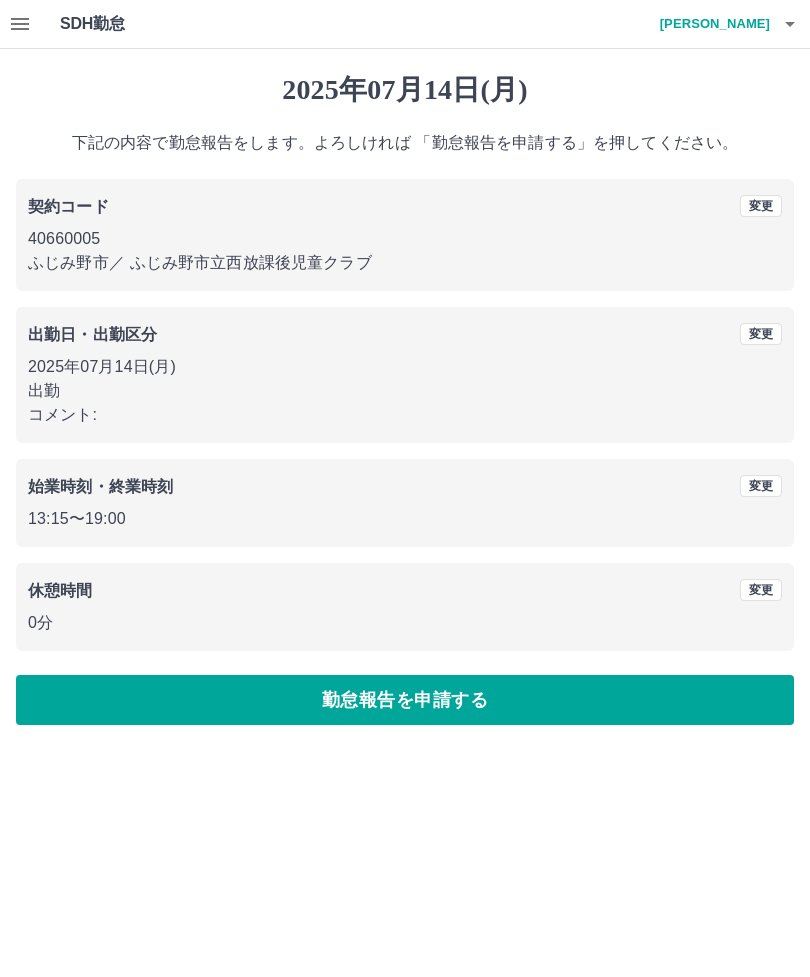 click on "勤怠報告を申請する" at bounding box center (405, 700) 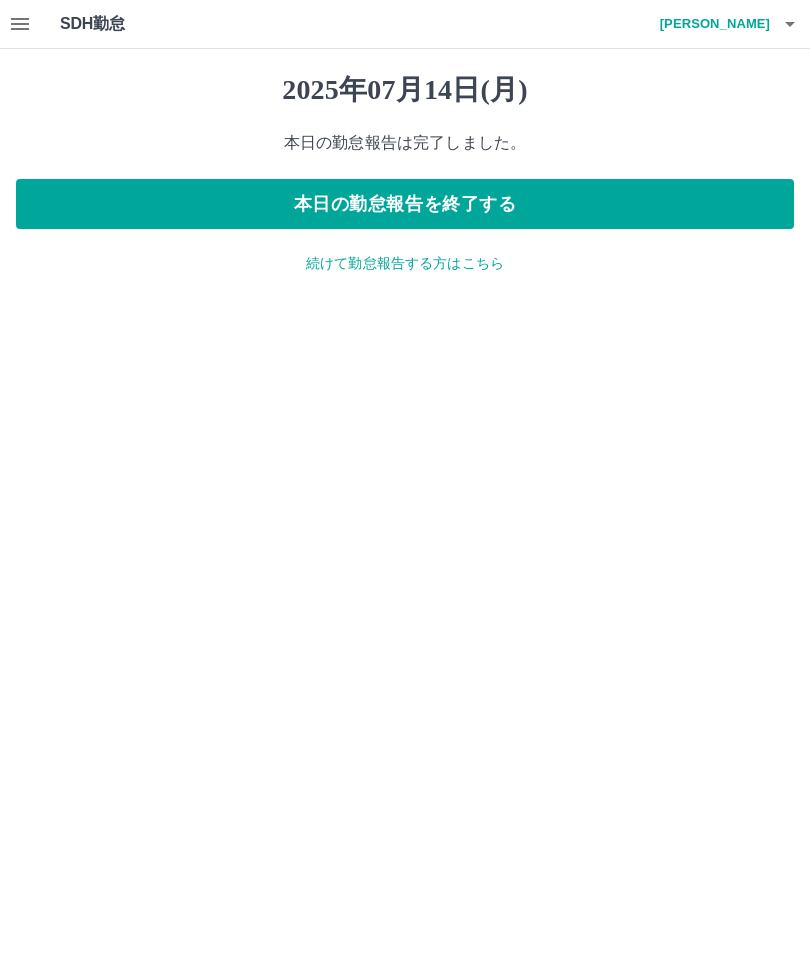 click on "SDH勤怠 [PERSON_NAME] [DATE] 本日の勤怠報告は完了しました。 本日の勤怠報告を終了する 続けて勤怠報告する方はこちら SDH勤怠" at bounding box center (405, 149) 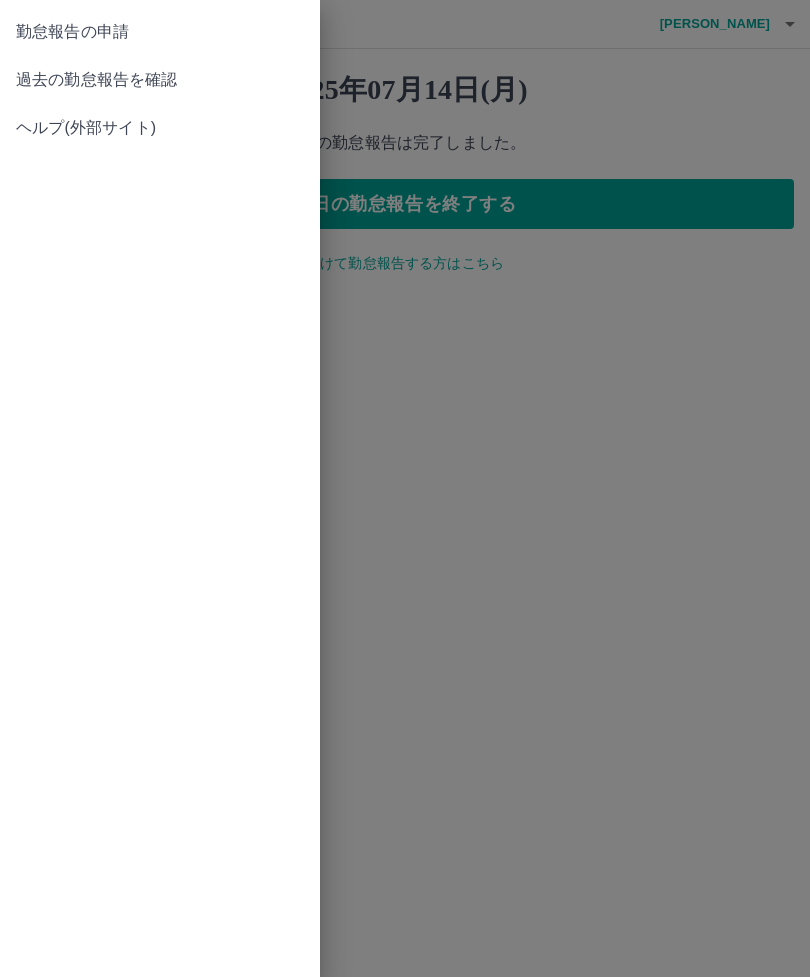 click on "過去の勤怠報告を確認" at bounding box center (160, 80) 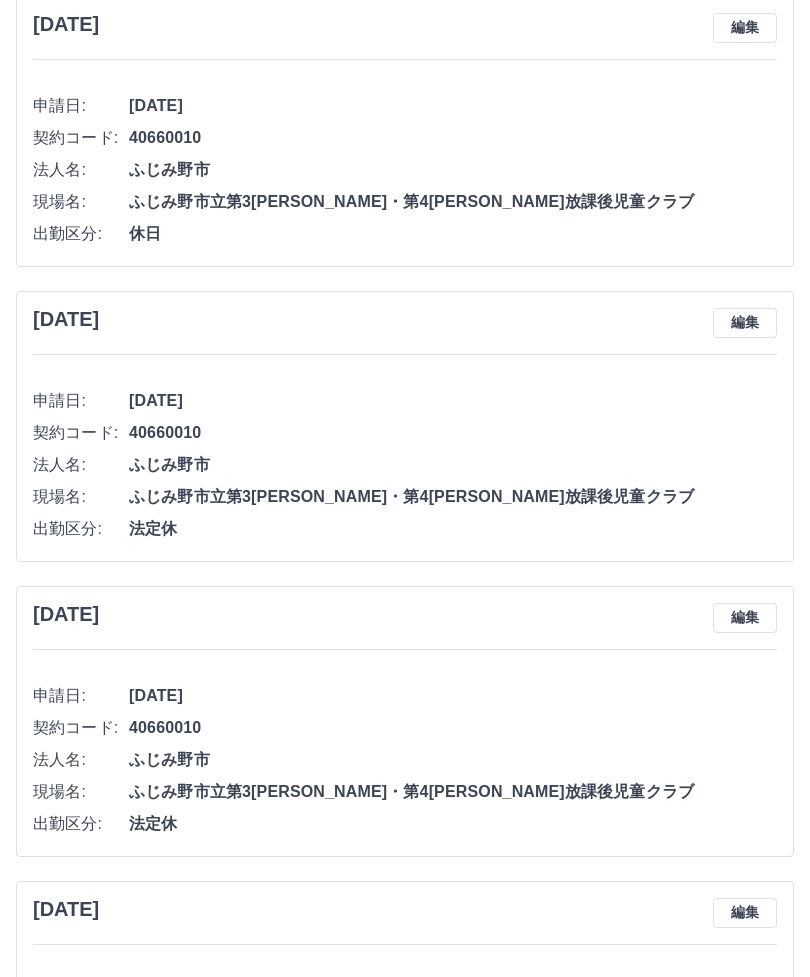scroll, scrollTop: 6716, scrollLeft: 0, axis: vertical 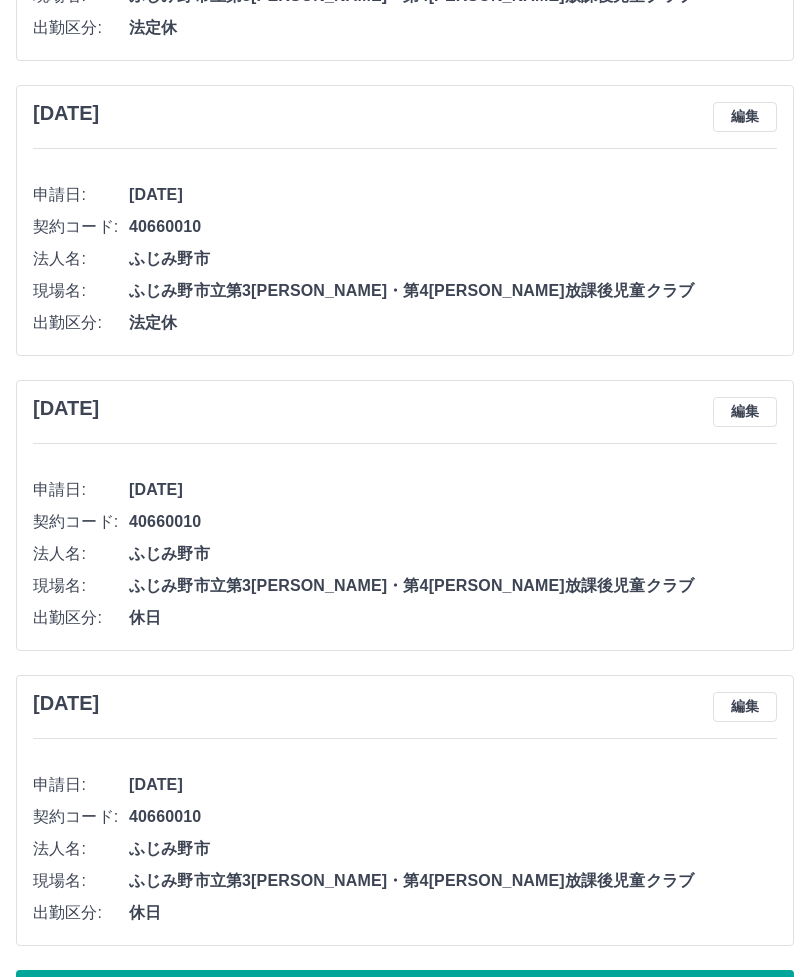 click on "もっと見る" at bounding box center [405, 995] 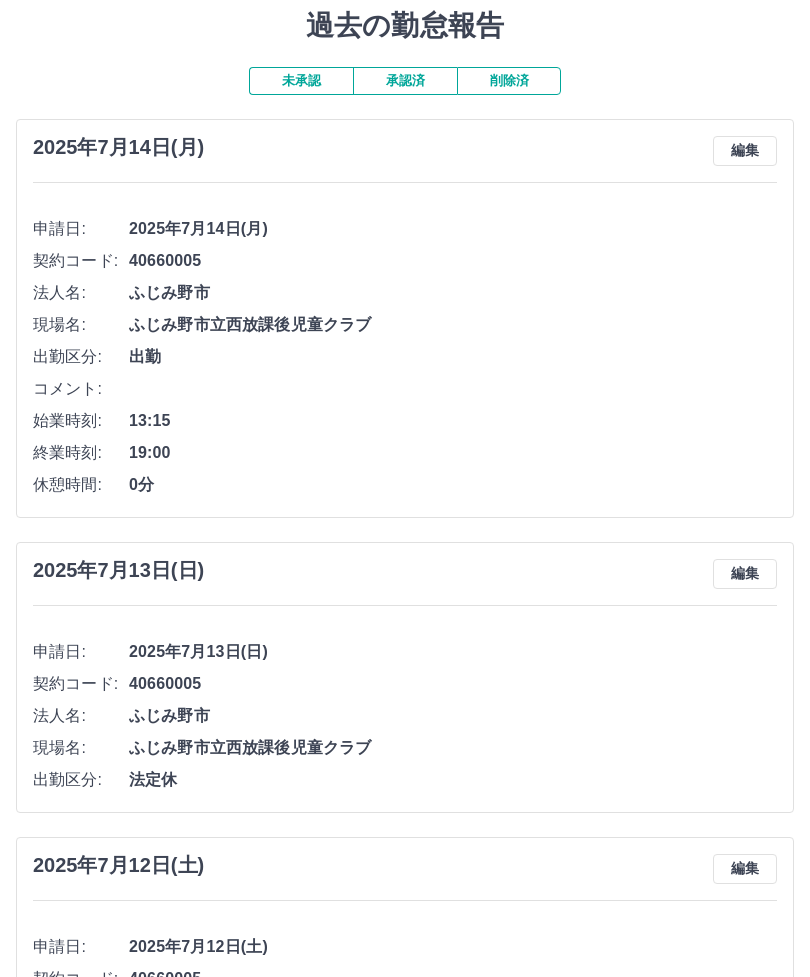 scroll, scrollTop: 0, scrollLeft: 0, axis: both 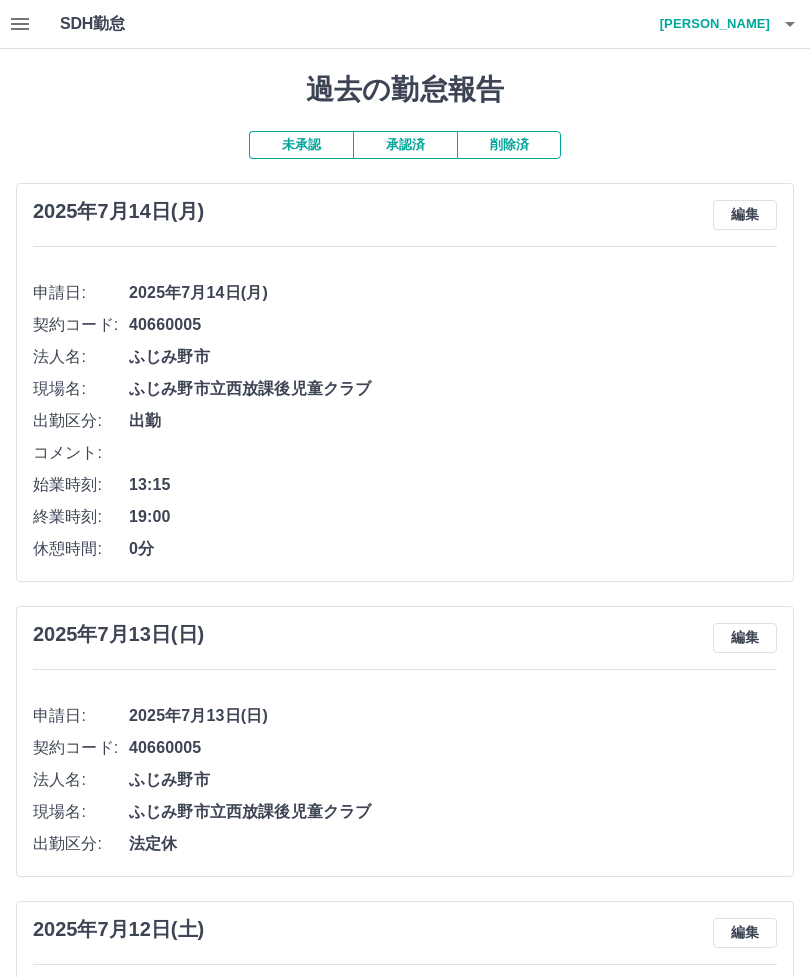 click on "[PERSON_NAME]" at bounding box center [710, 24] 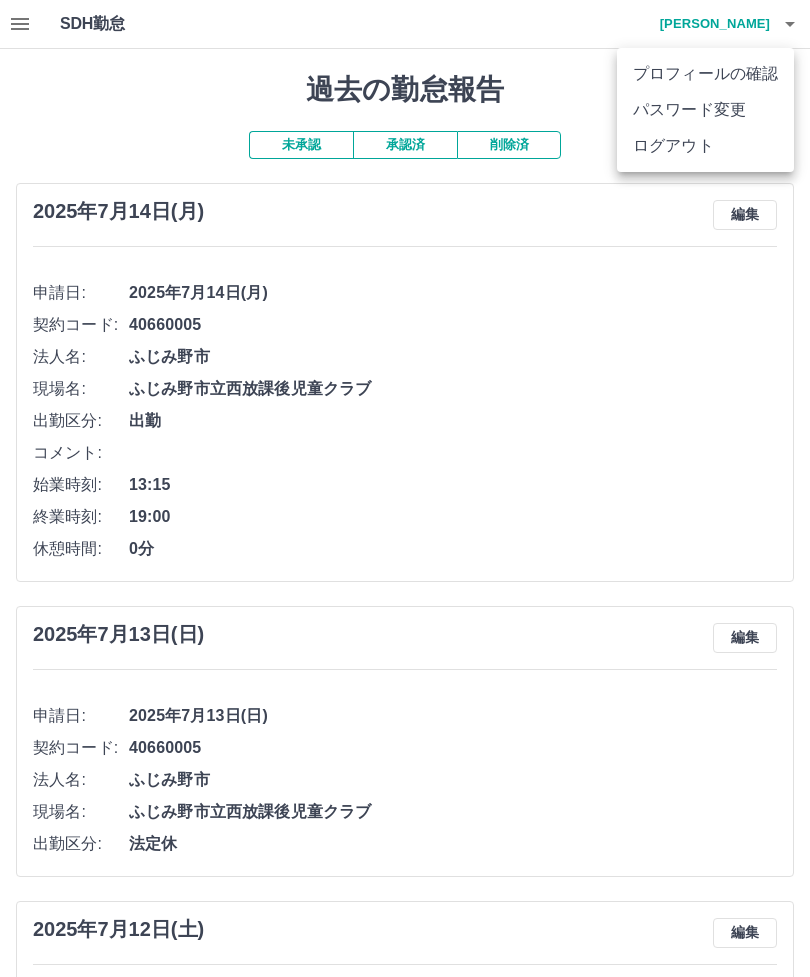 click on "ログアウト" at bounding box center [705, 146] 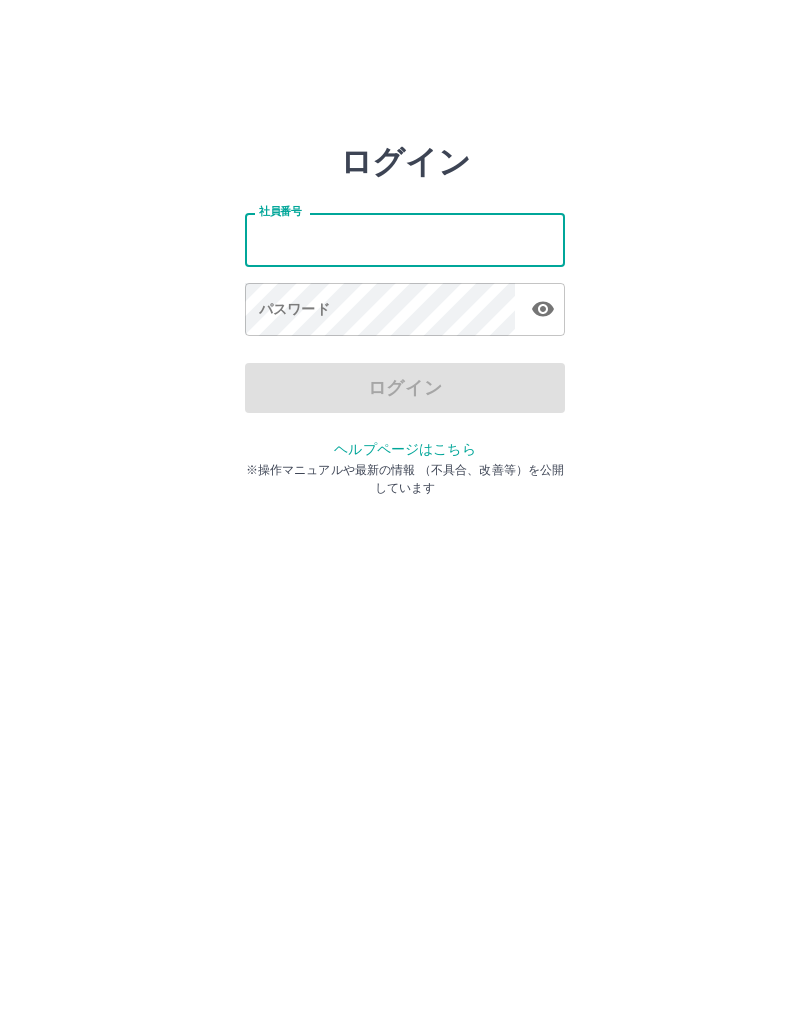scroll, scrollTop: 0, scrollLeft: 0, axis: both 